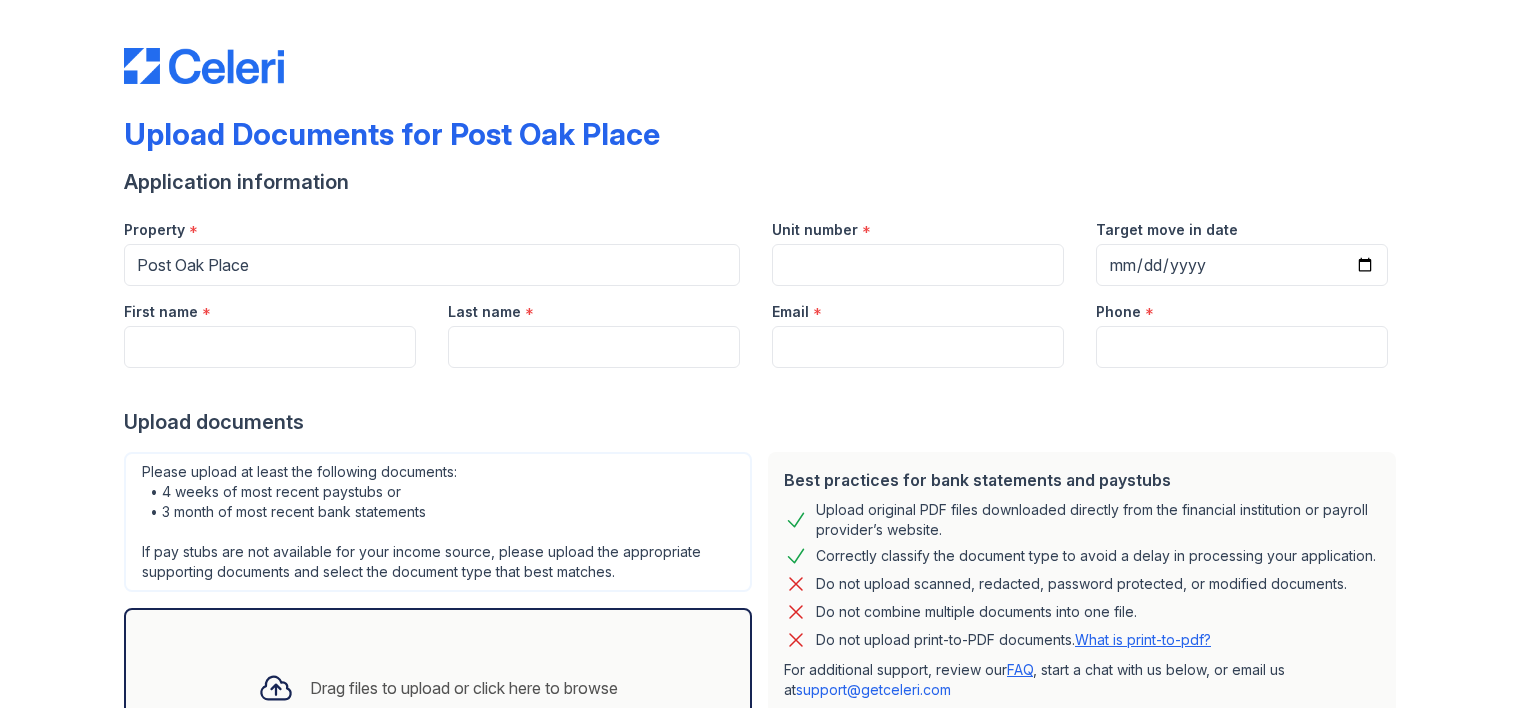 scroll, scrollTop: 0, scrollLeft: 0, axis: both 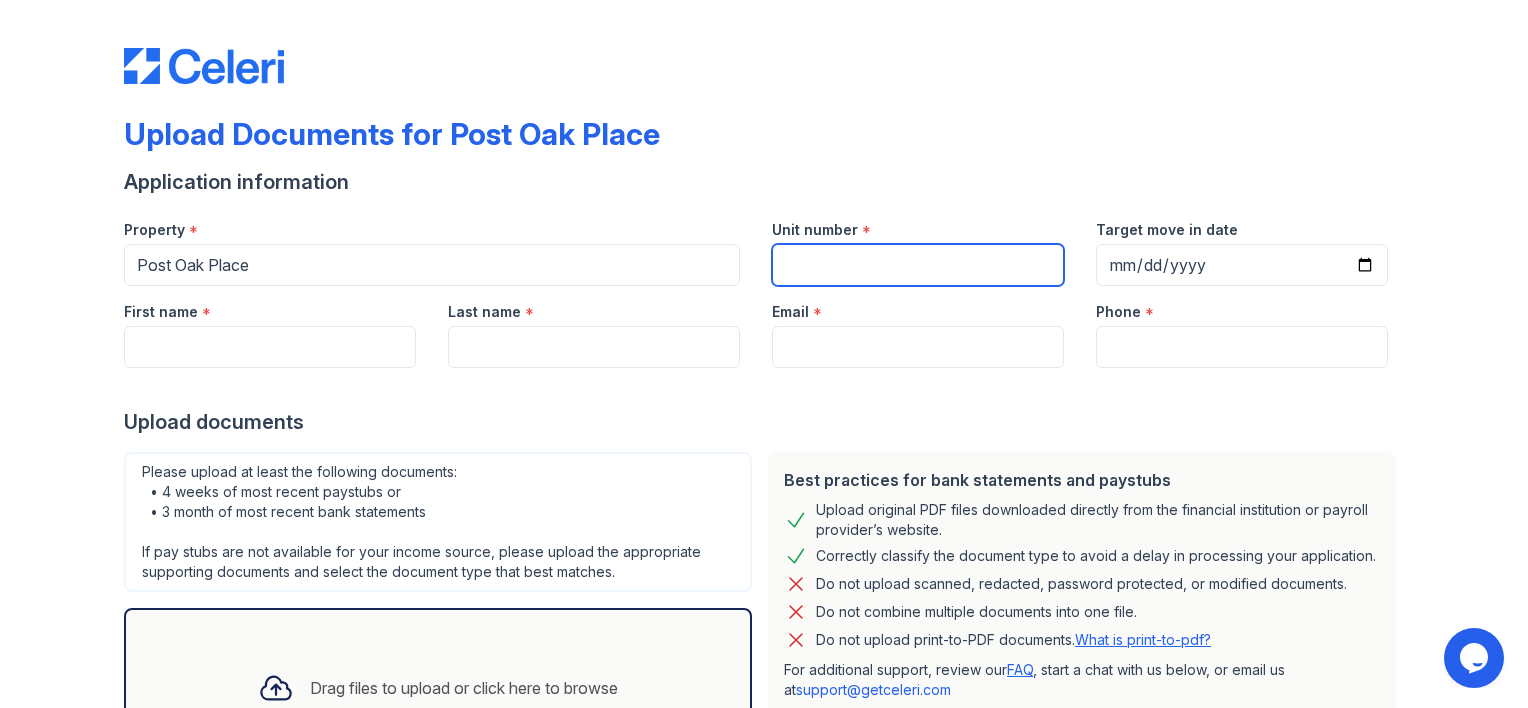 click on "Unit number" at bounding box center [918, 265] 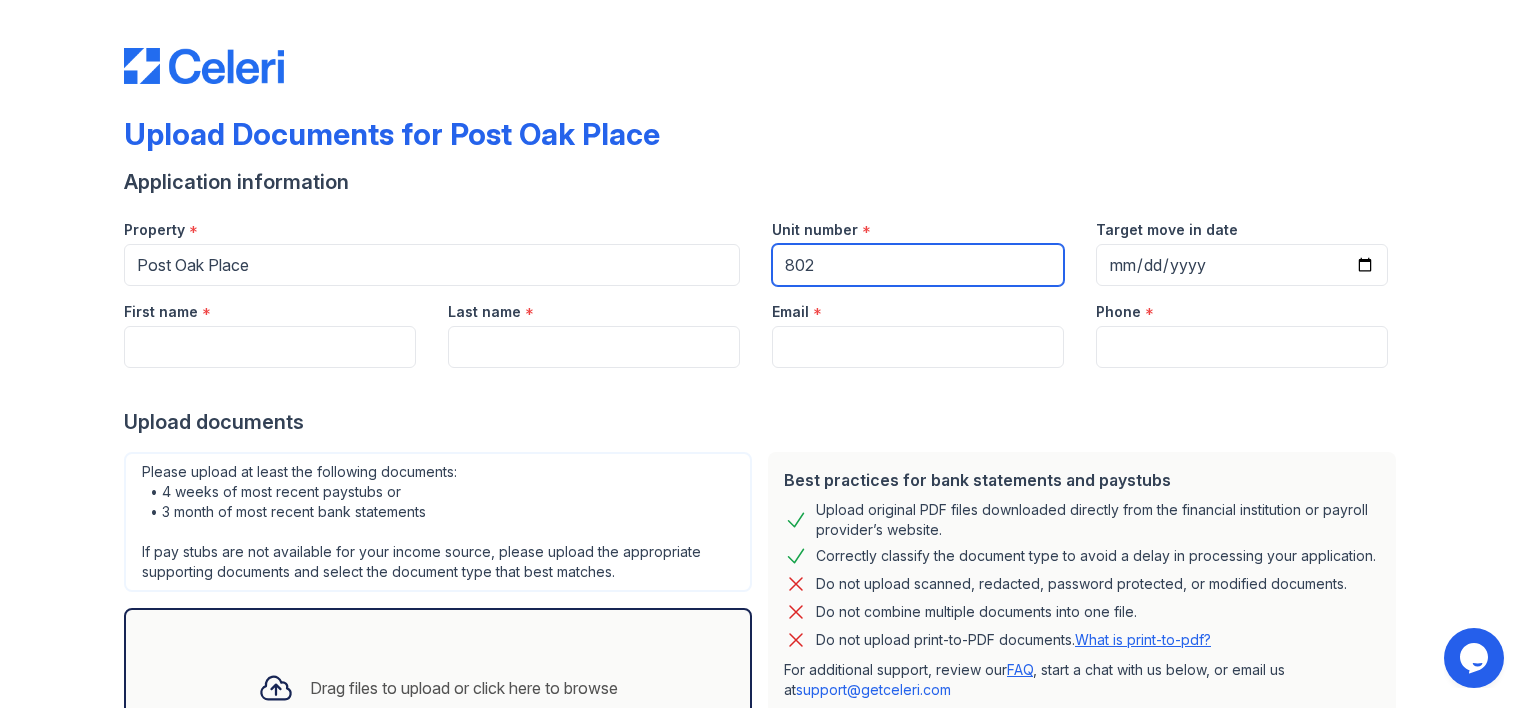 type on "802" 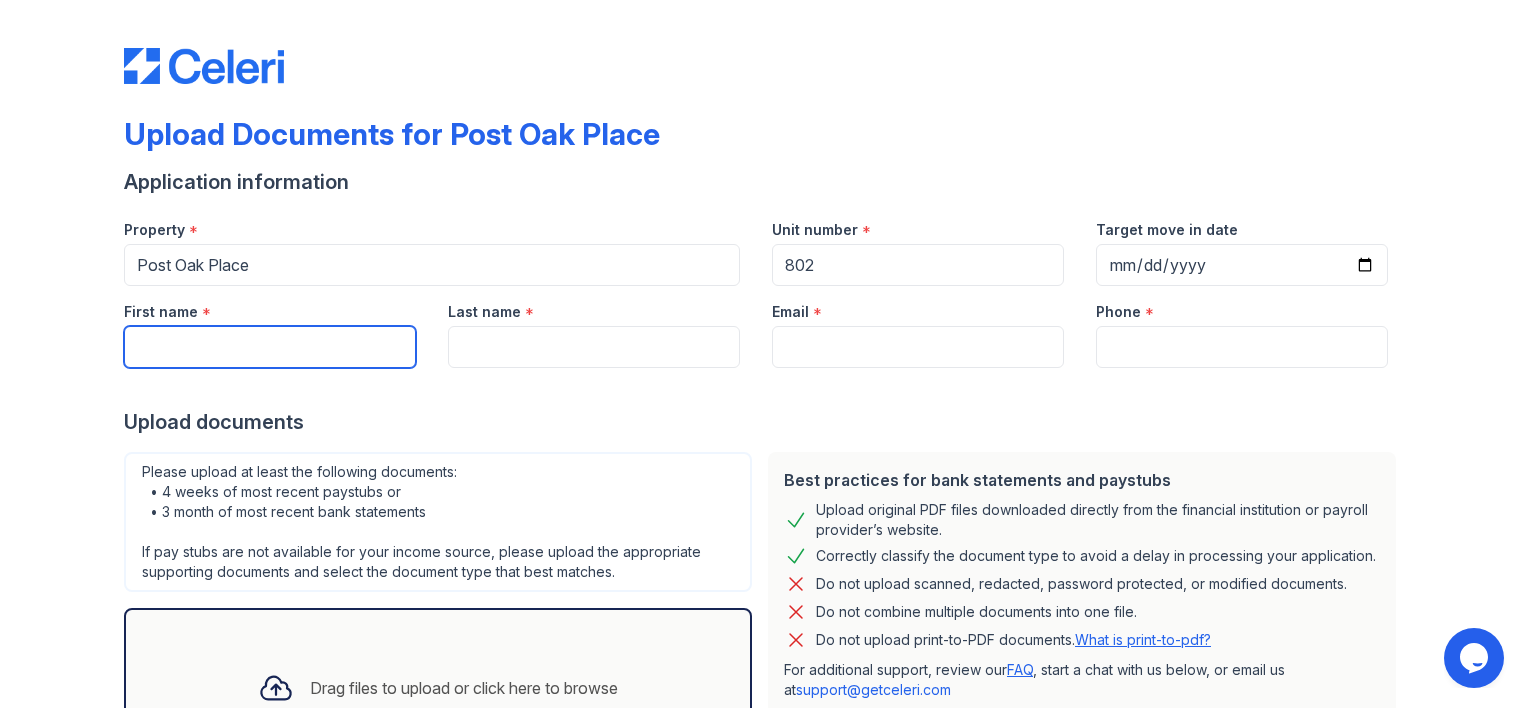 click on "First name" at bounding box center [270, 347] 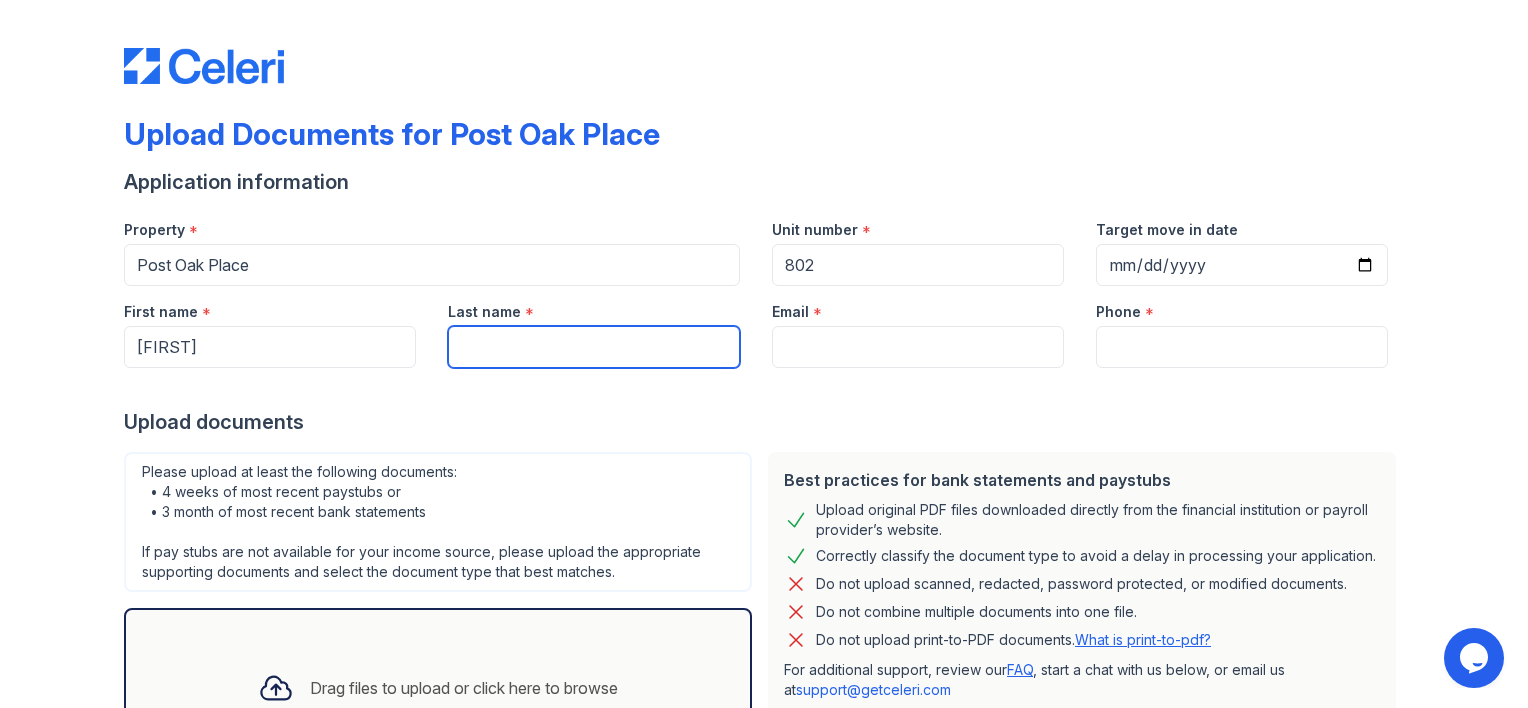 click on "Last name" at bounding box center (594, 347) 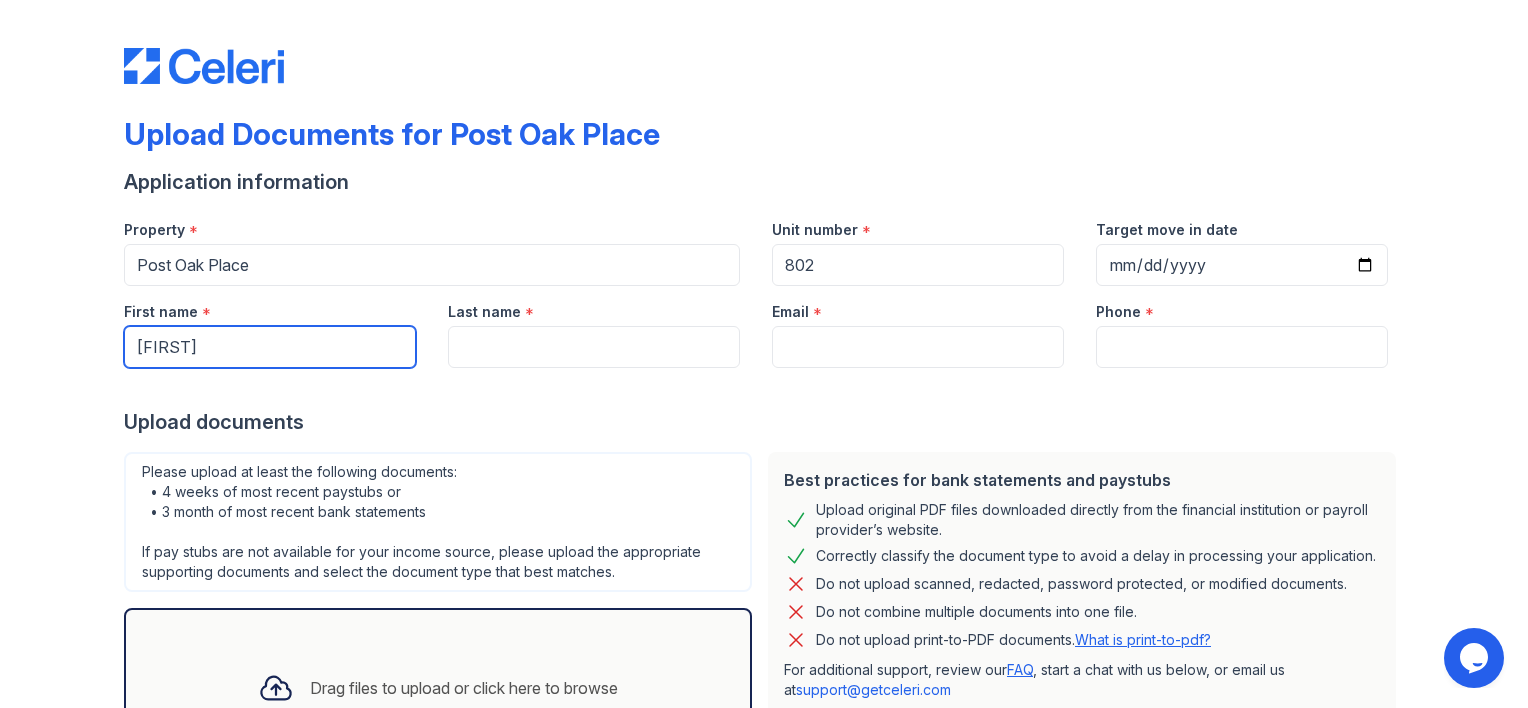click on "[FIRST]" at bounding box center (270, 347) 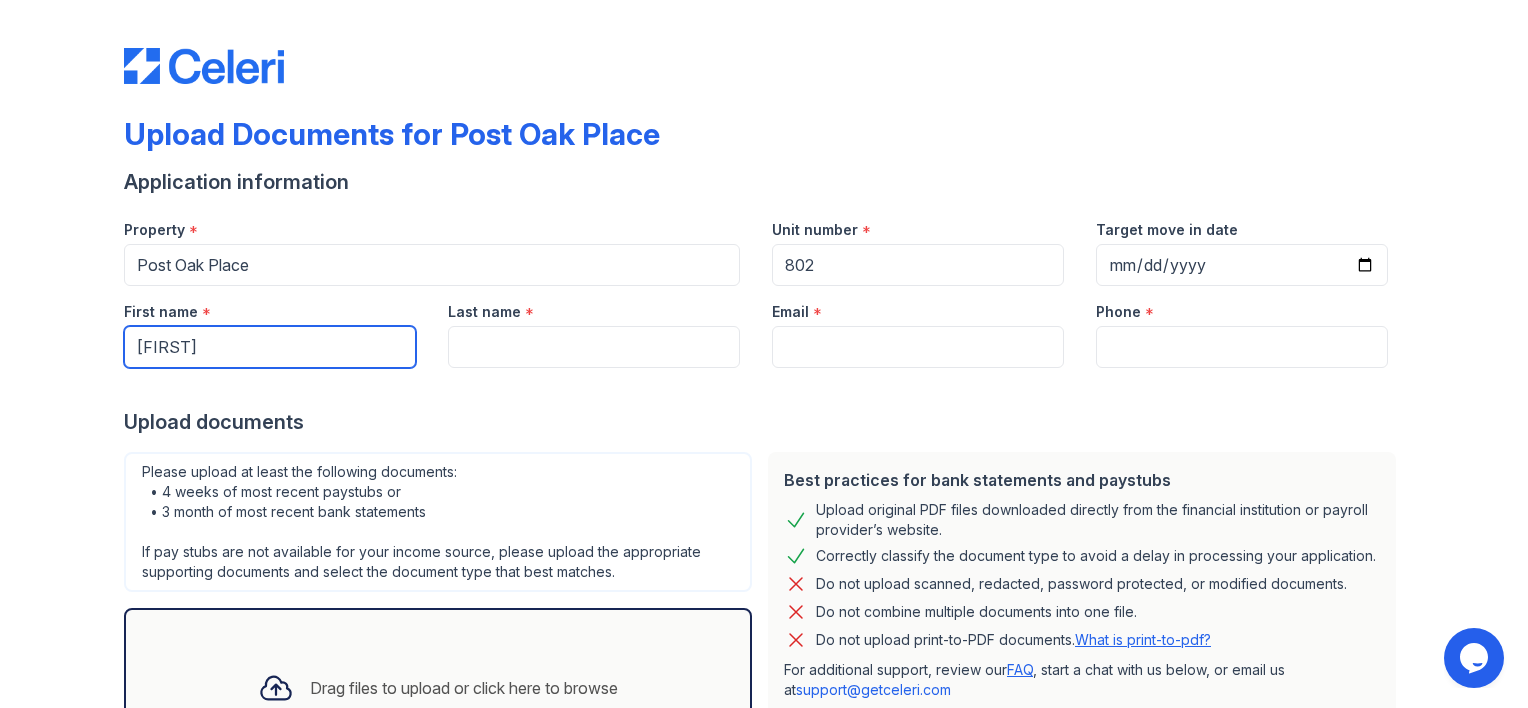type on "[FIRST]" 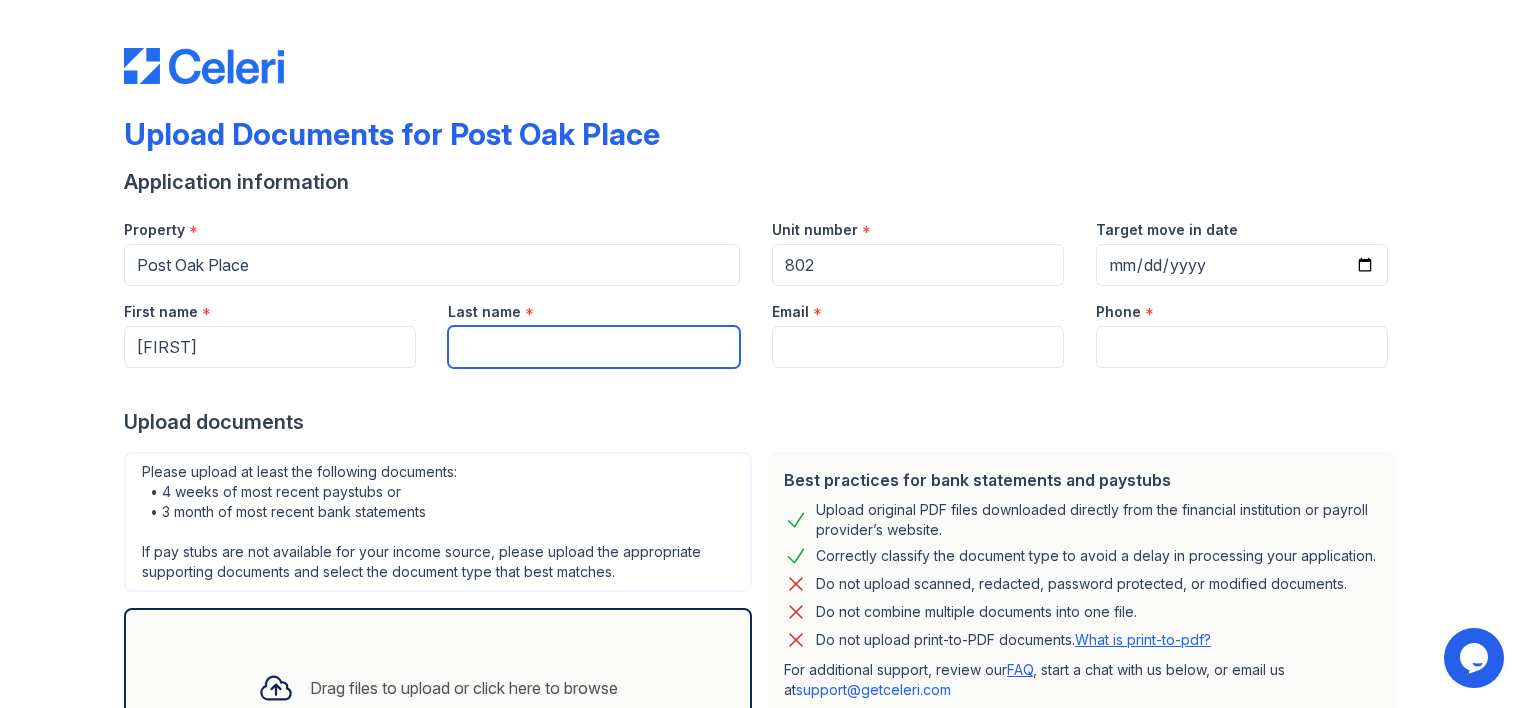 click on "Last name" at bounding box center [594, 347] 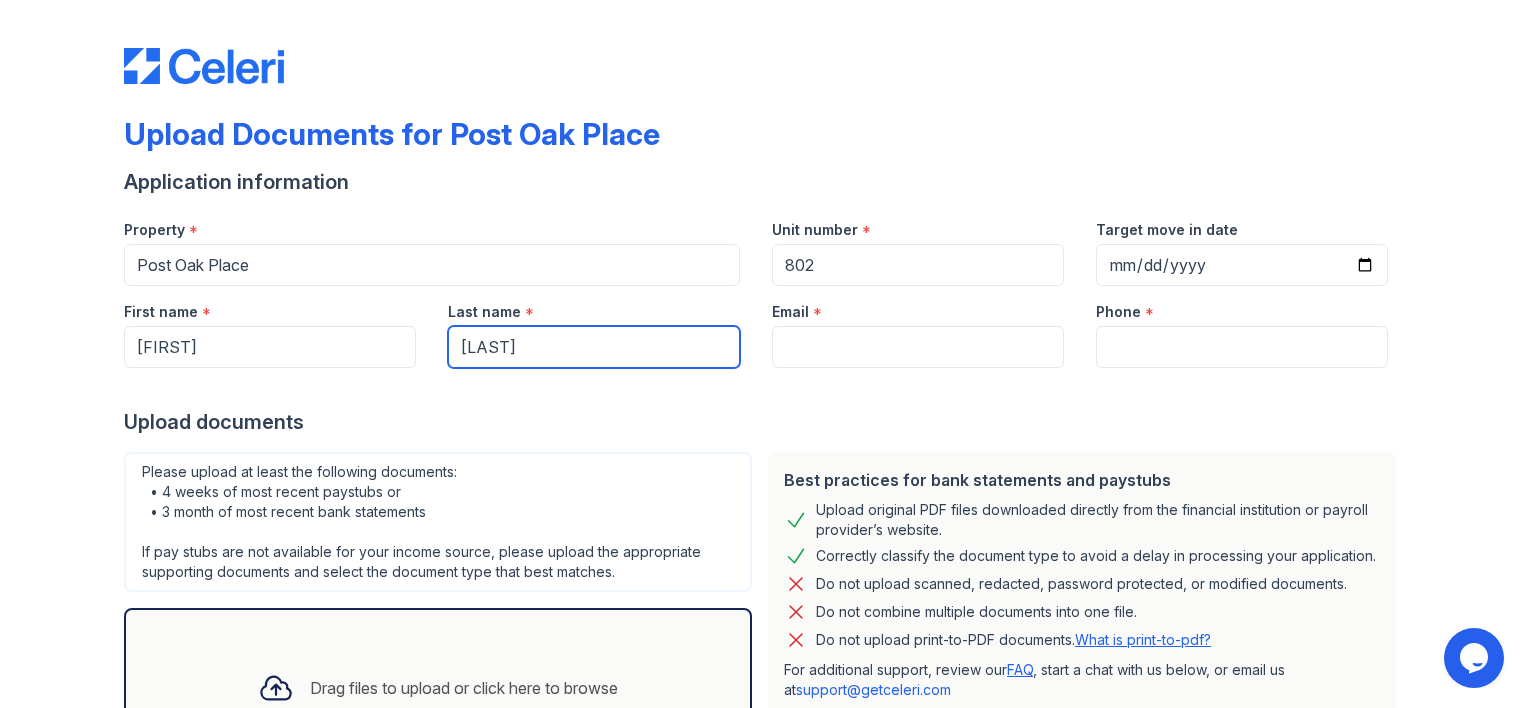 type on "[LAST]" 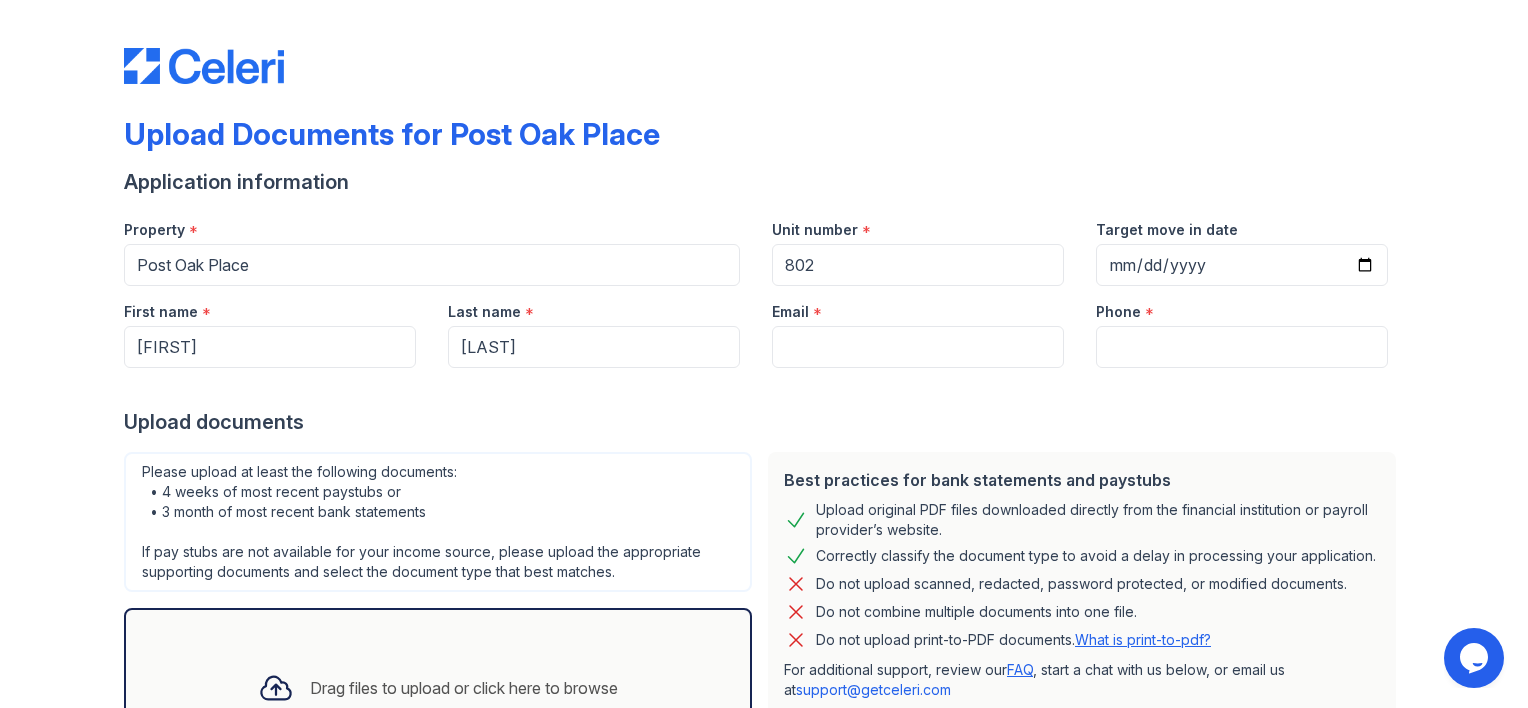click at bounding box center [764, 388] 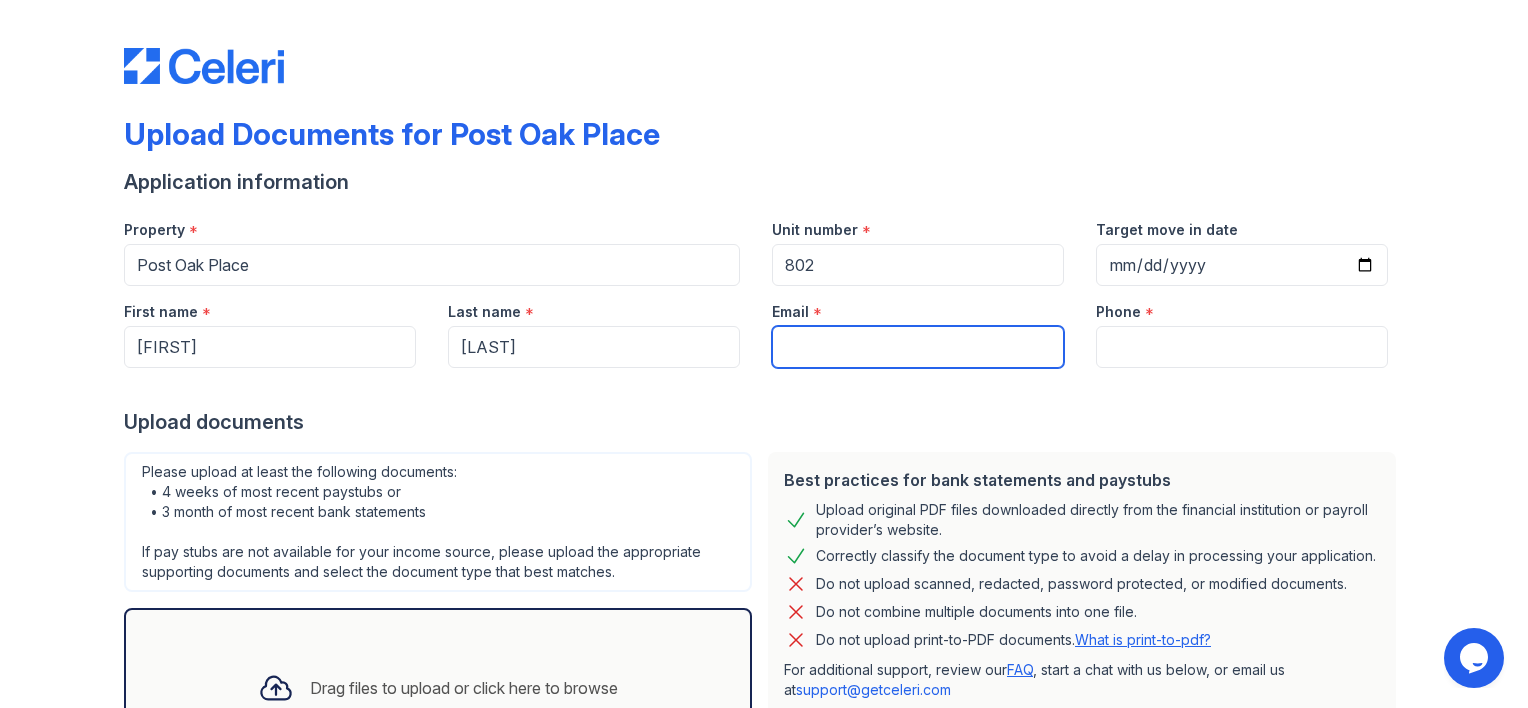 click on "Email" at bounding box center [918, 347] 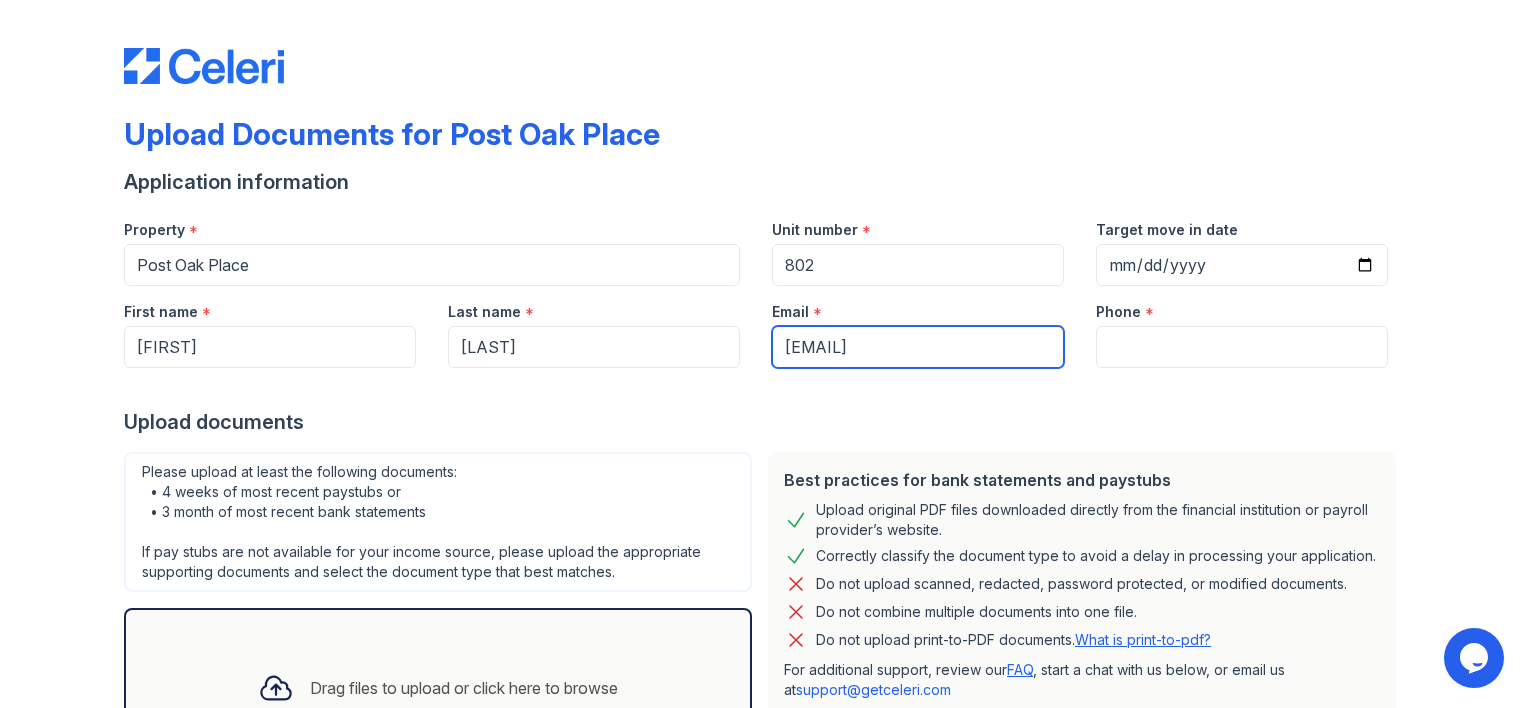 type on "[EMAIL]" 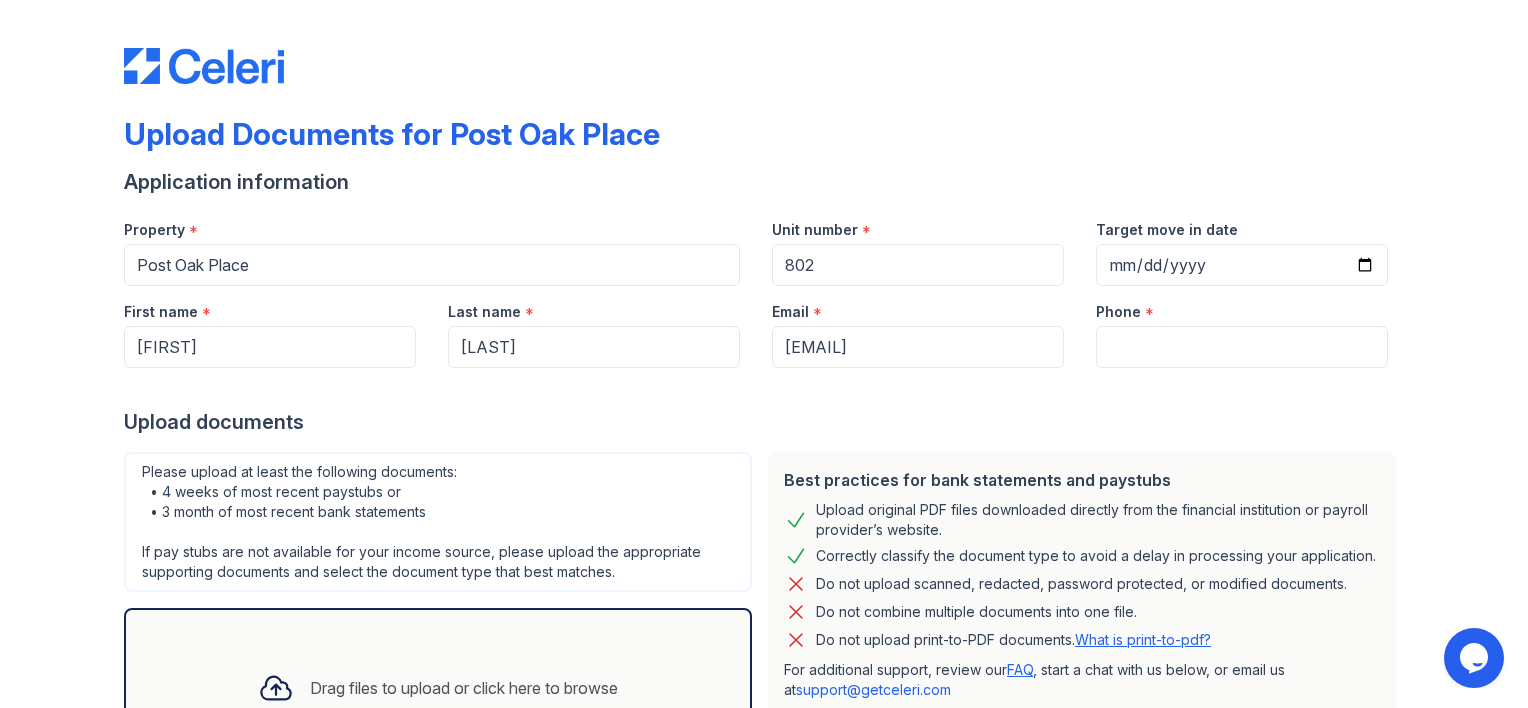 click on "Phone
*" at bounding box center [1242, 306] 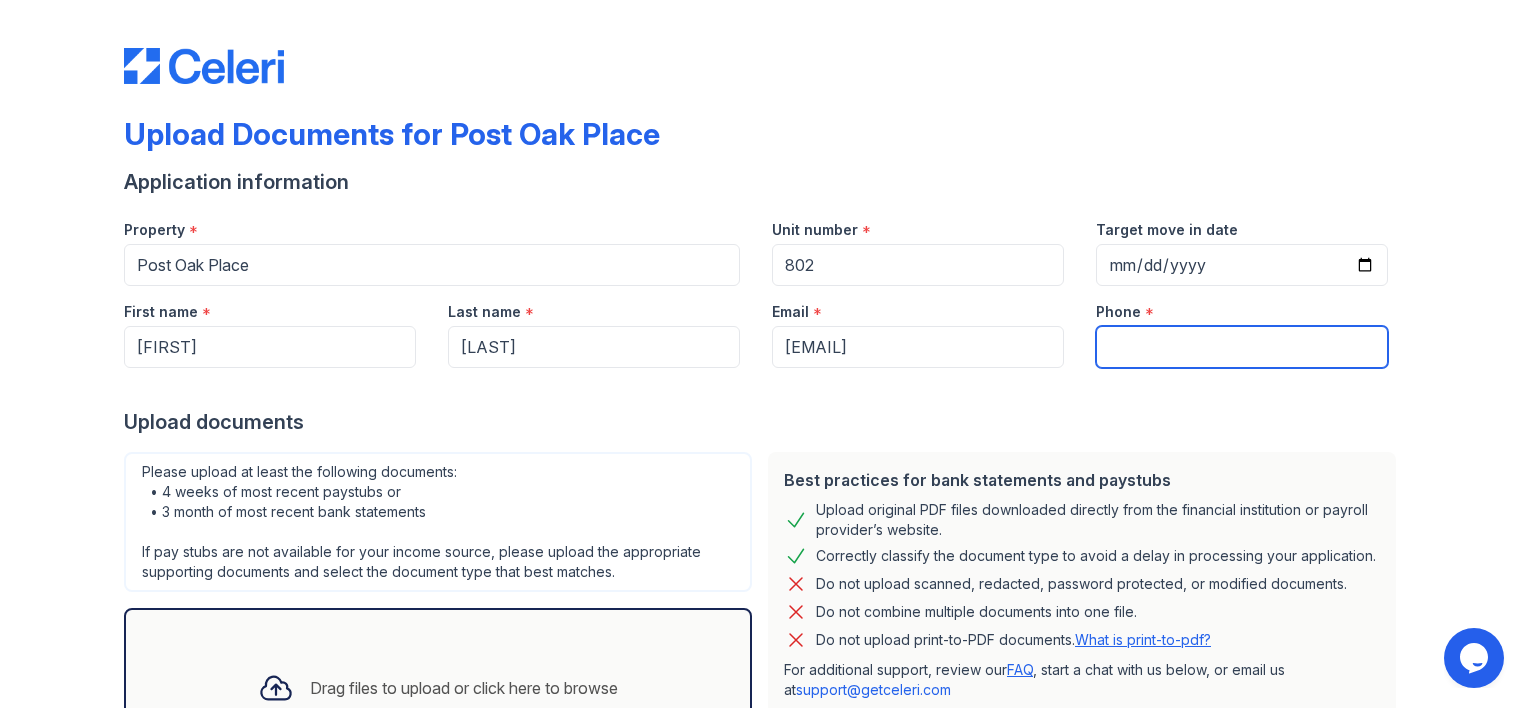 click on "Phone" at bounding box center (1242, 347) 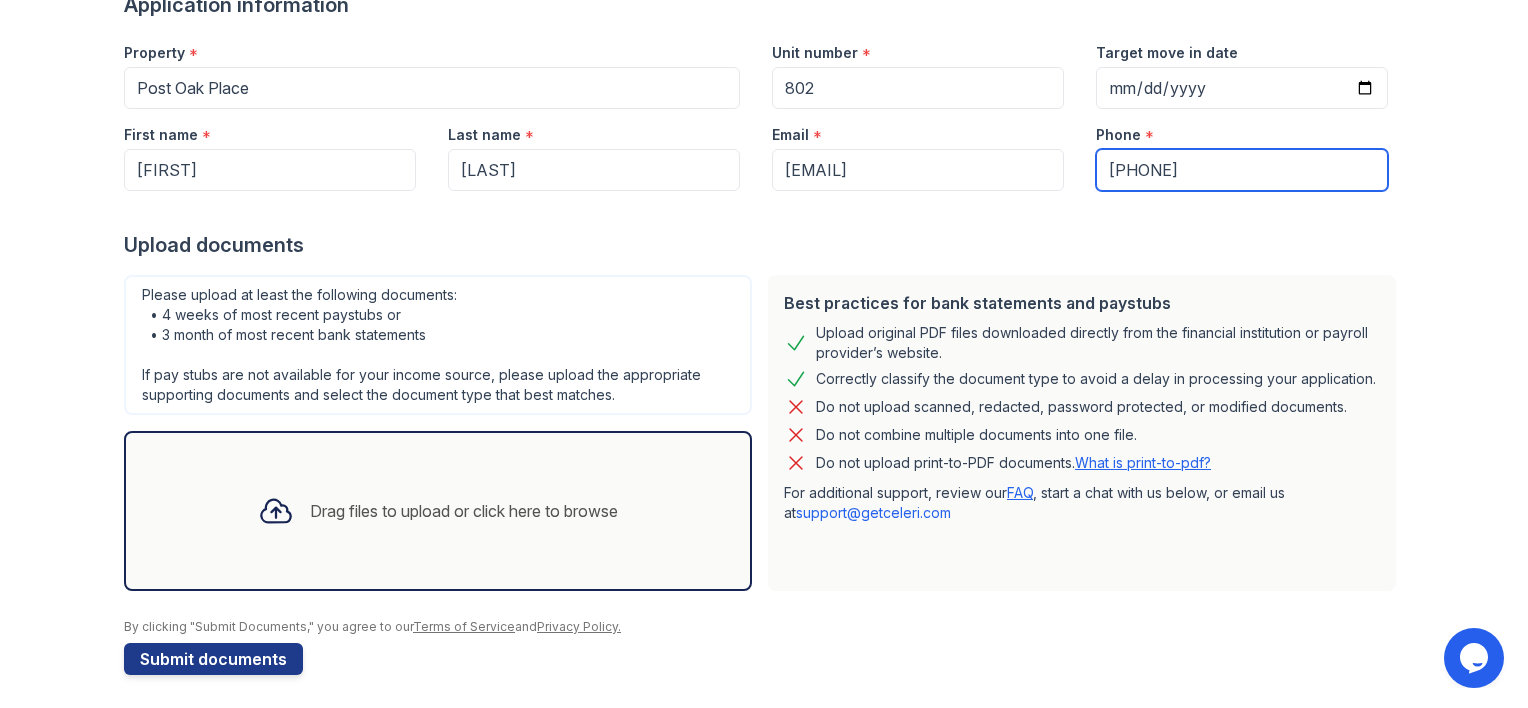 scroll, scrollTop: 182, scrollLeft: 0, axis: vertical 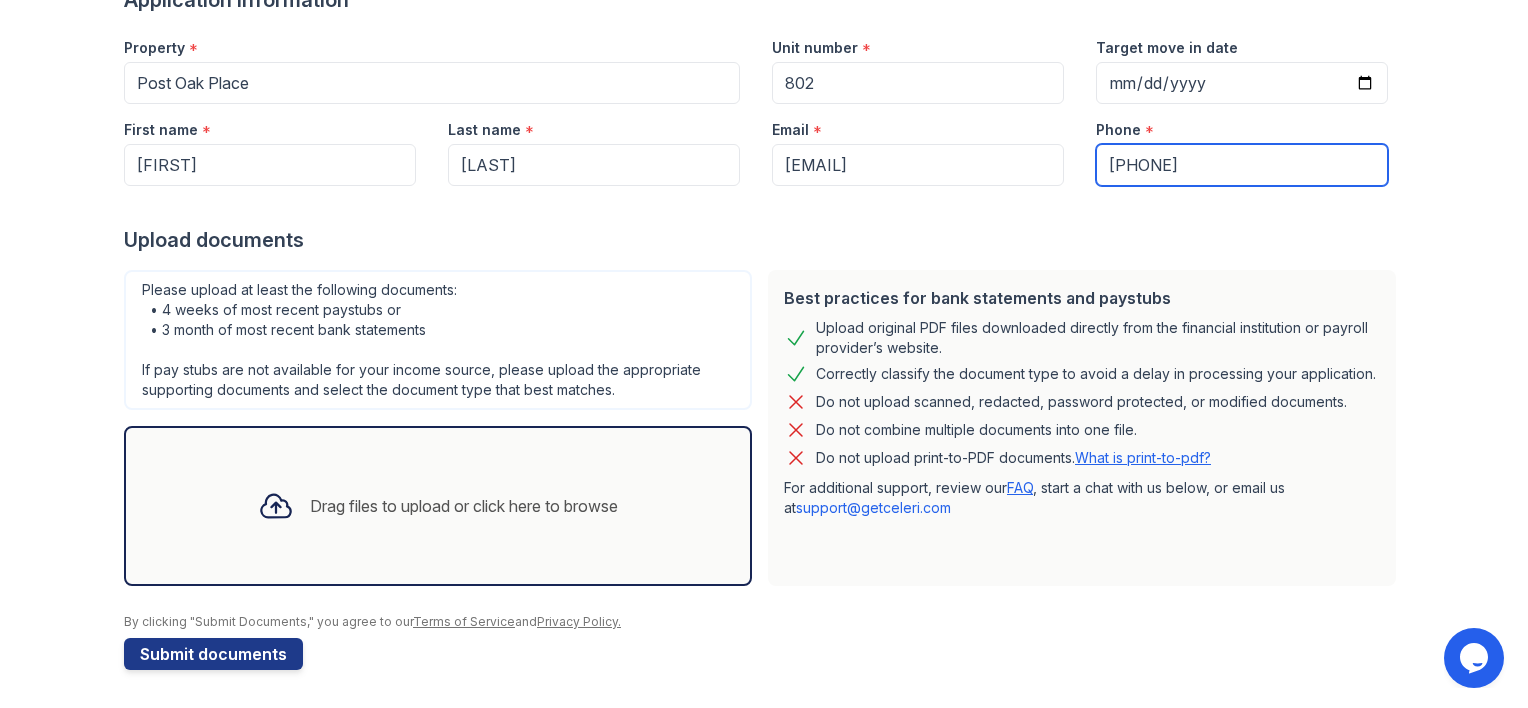 type on "[PHONE]" 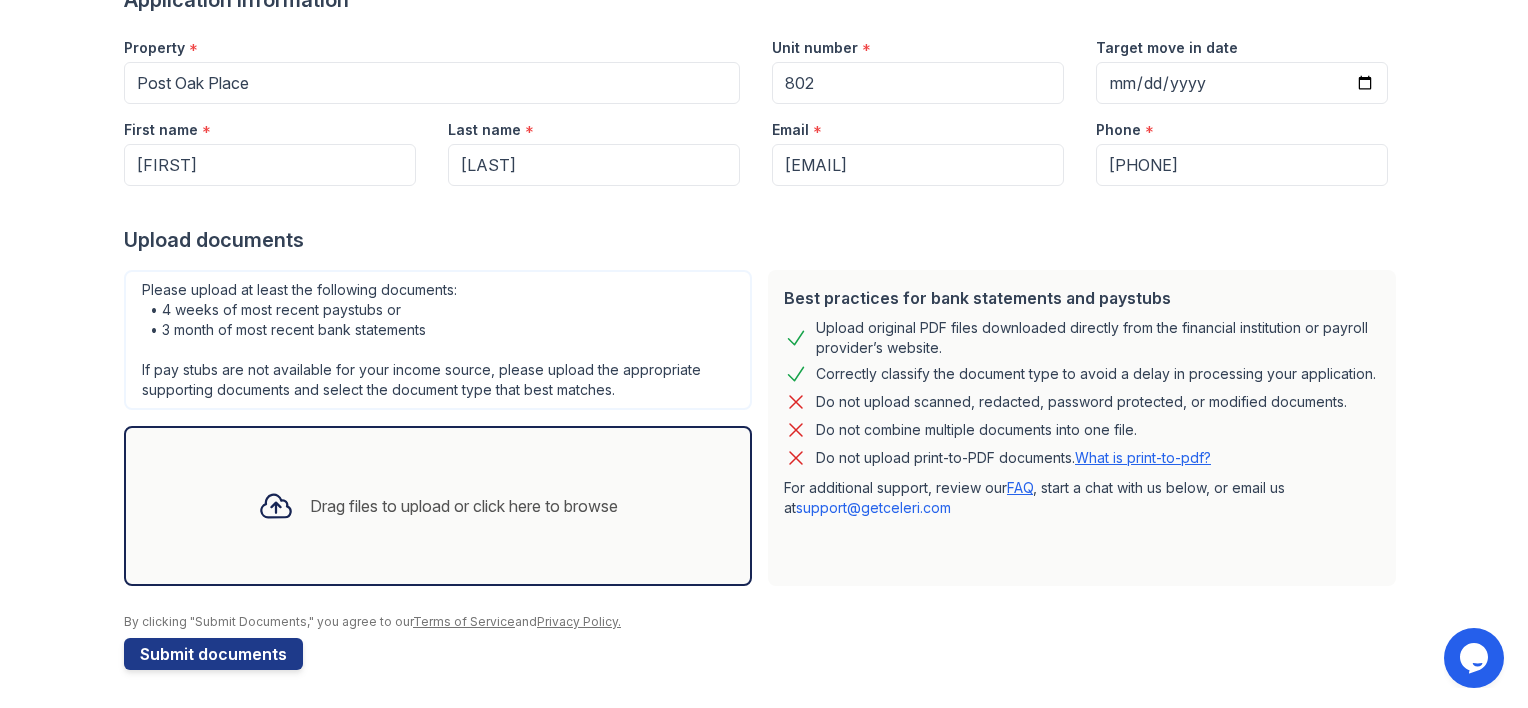 click on "Drag files to upload or click here to browse" at bounding box center (464, 506) 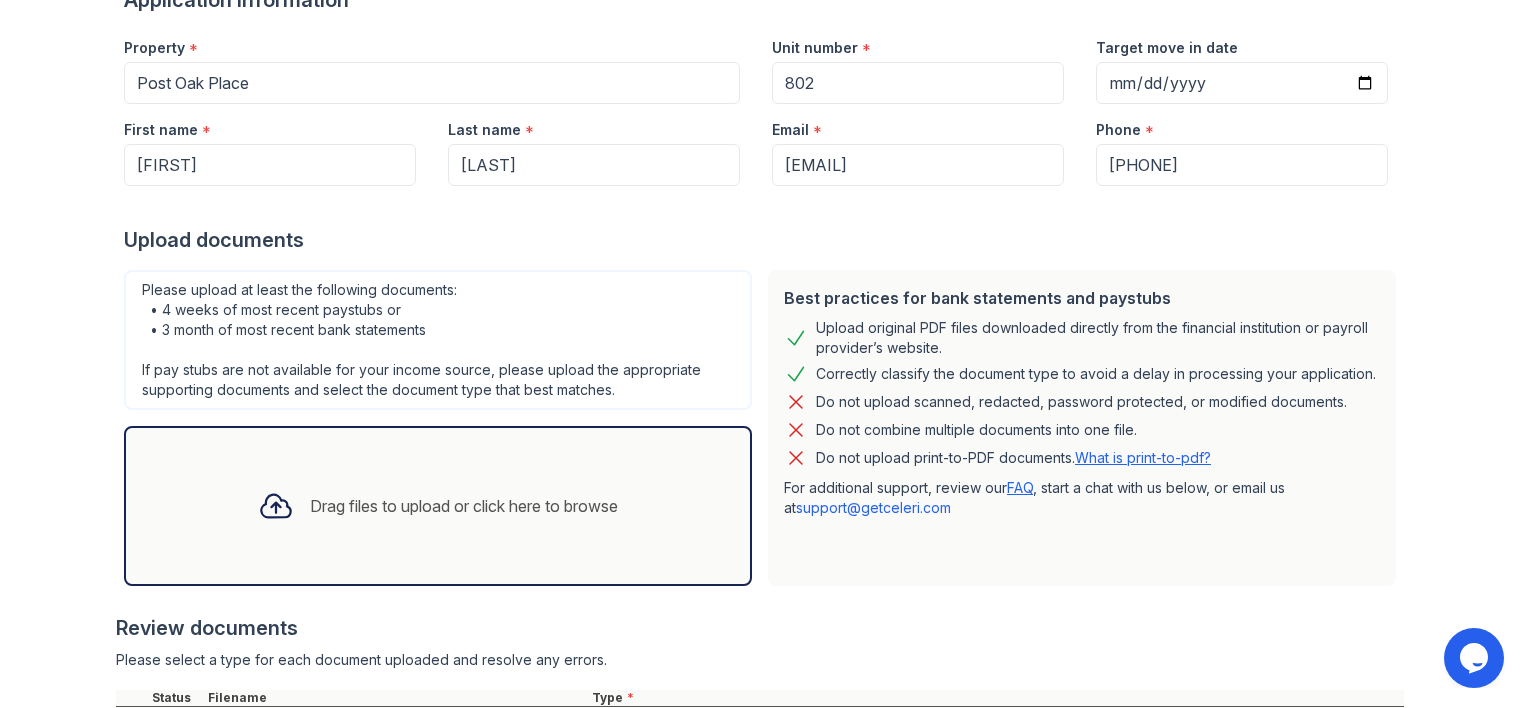 click on "Drag files to upload or click here to browse" at bounding box center (464, 506) 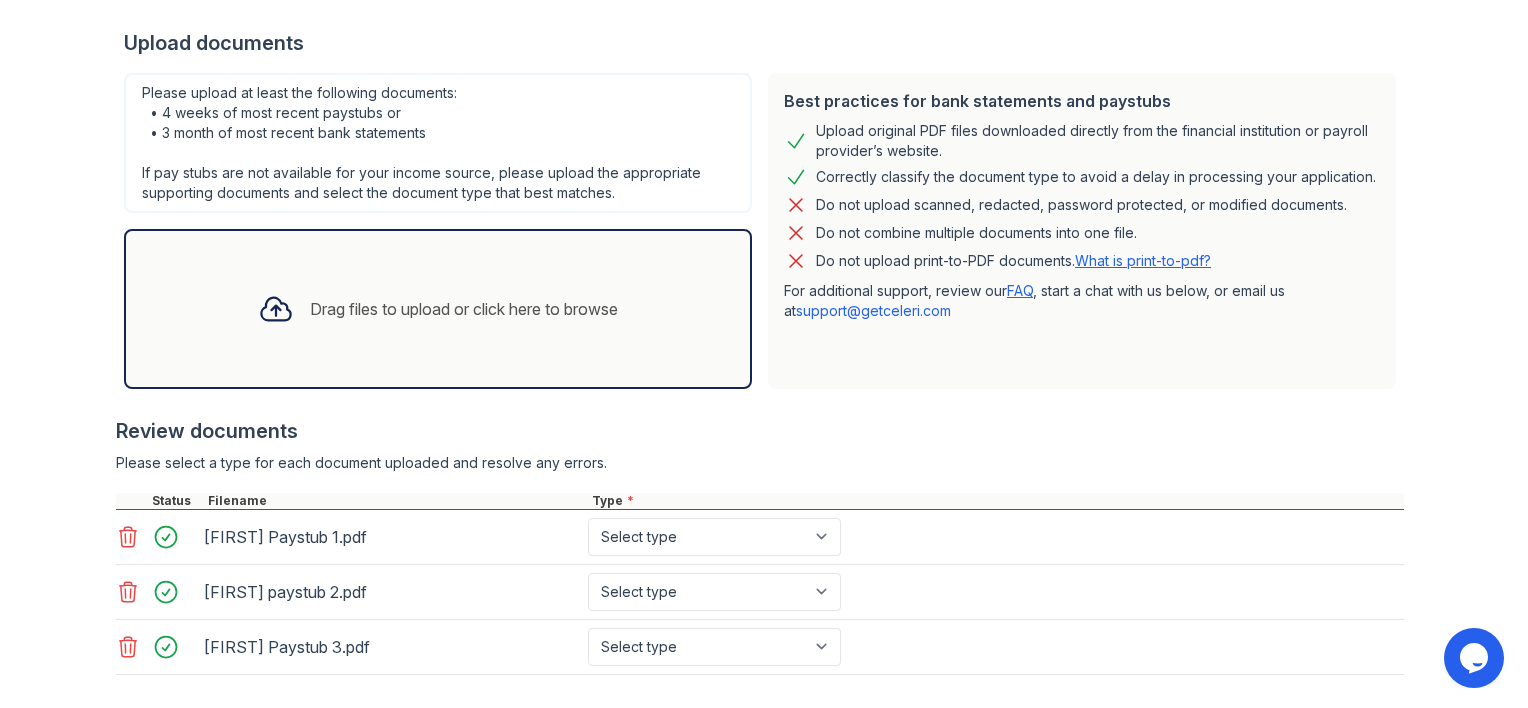 scroll, scrollTop: 382, scrollLeft: 0, axis: vertical 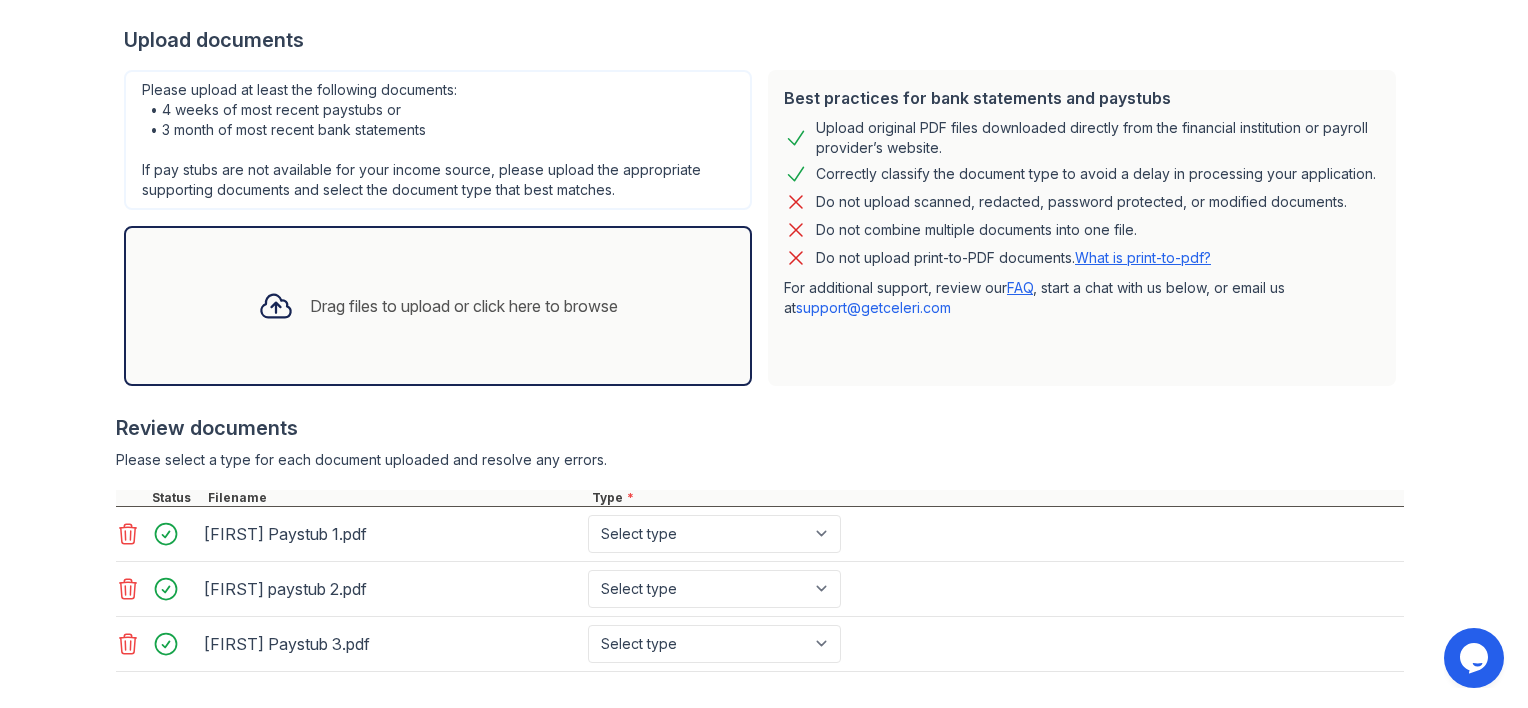 click on "Drag files to upload or click here to browse" at bounding box center (464, 306) 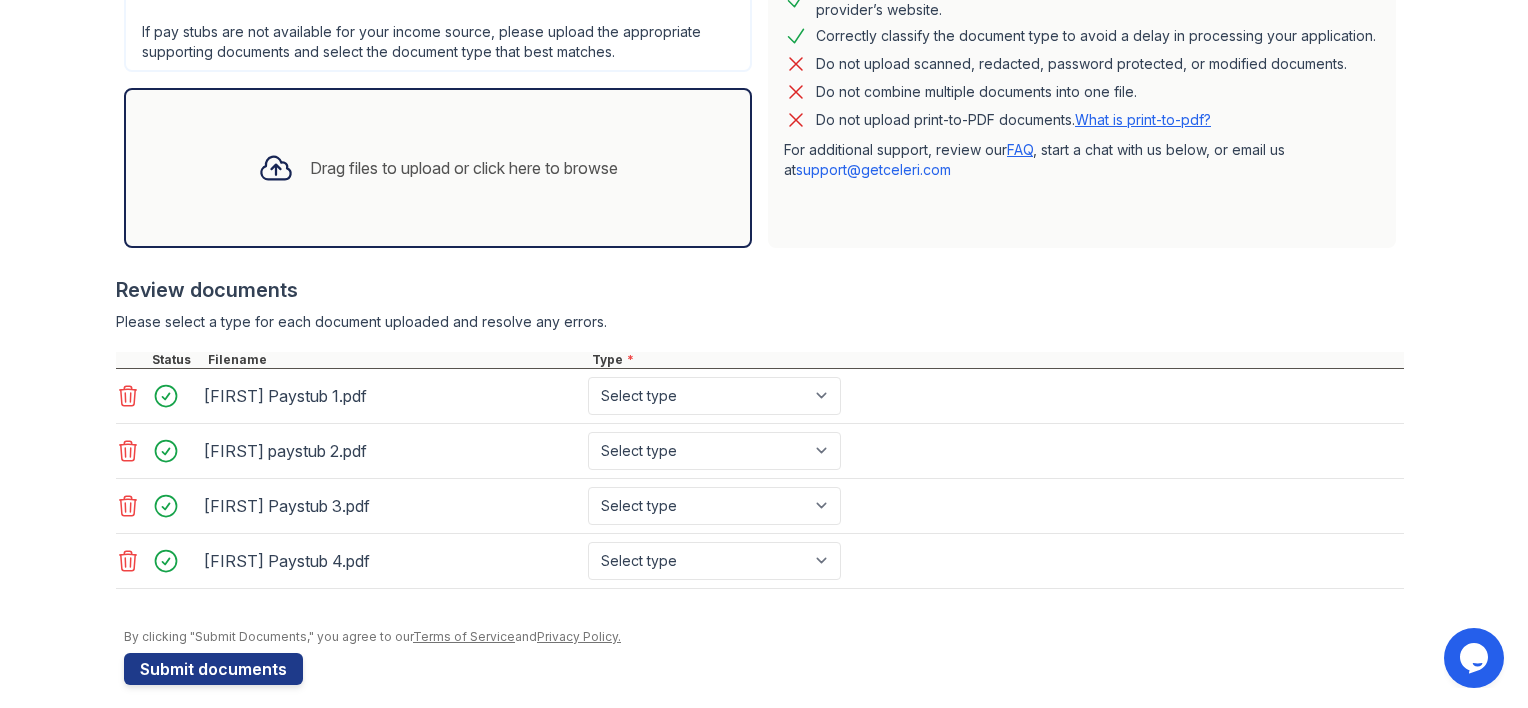 scroll, scrollTop: 532, scrollLeft: 0, axis: vertical 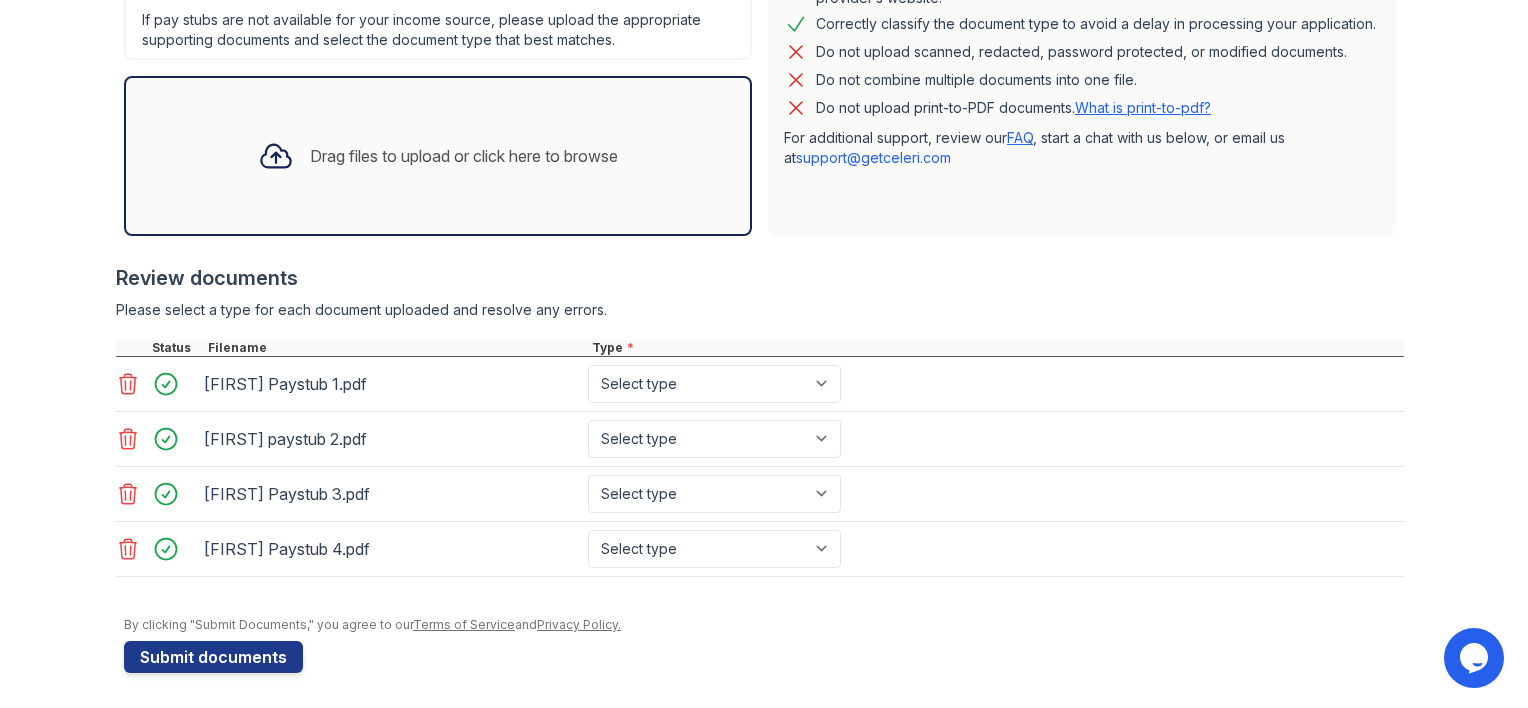 click on "Drag files to upload or click here to browse" at bounding box center [464, 156] 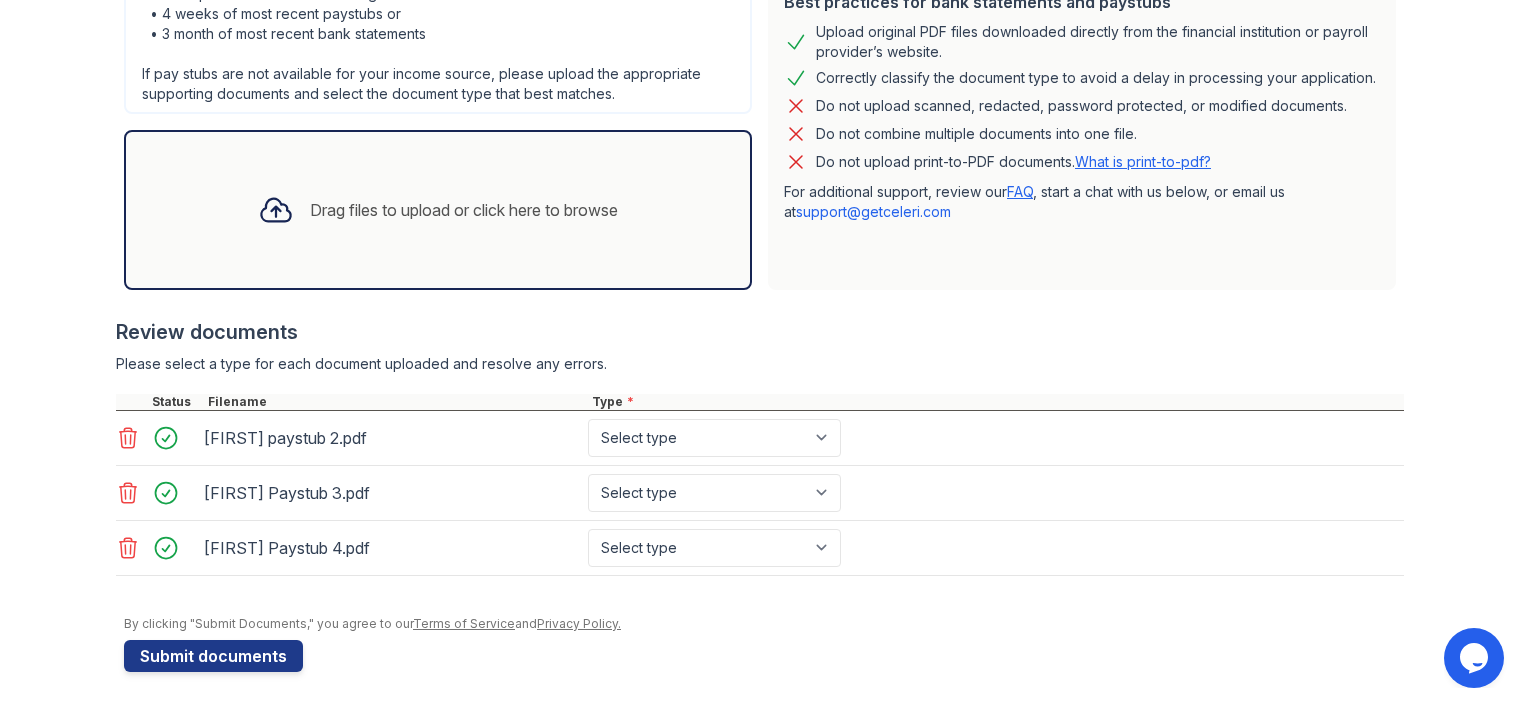 drag, startPoint x: 121, startPoint y: 434, endPoint x: 118, endPoint y: 464, distance: 30.149628 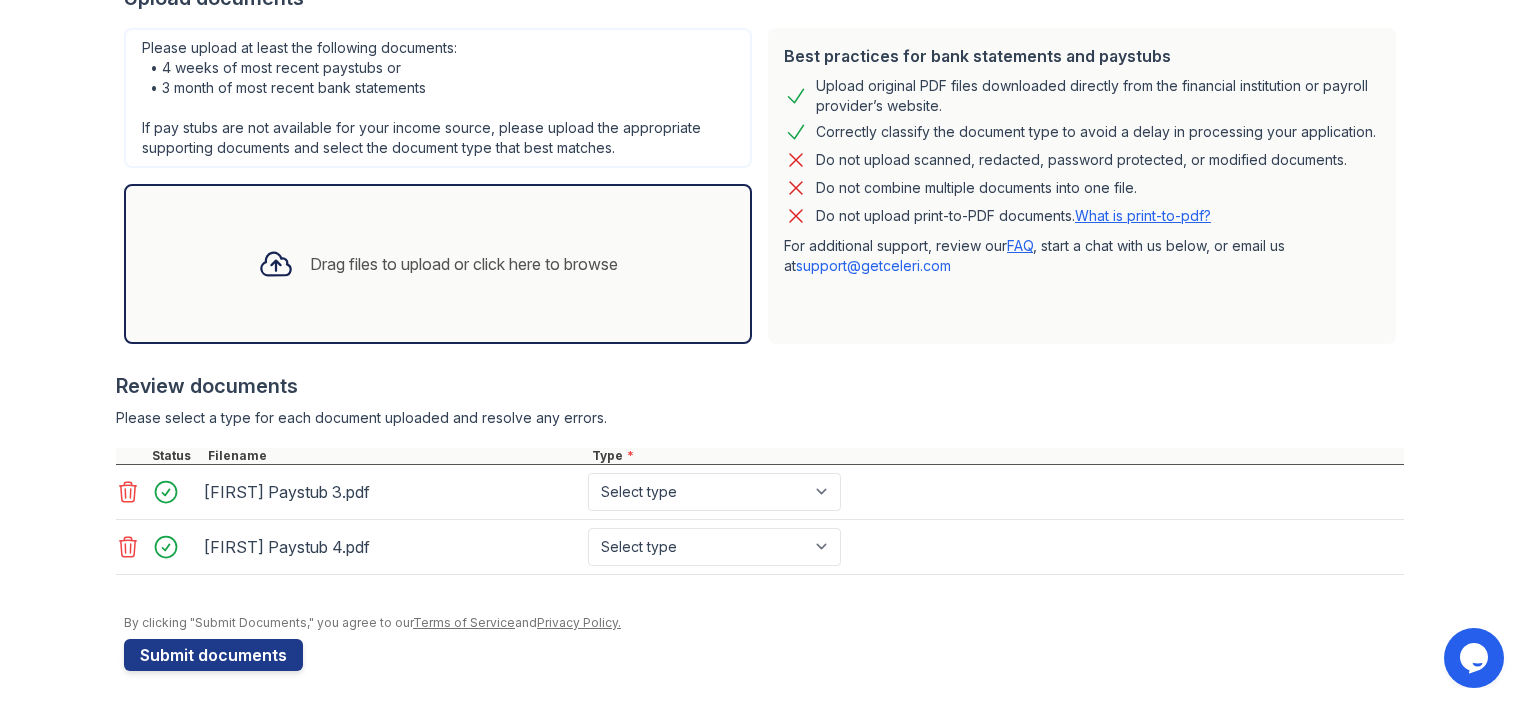 click 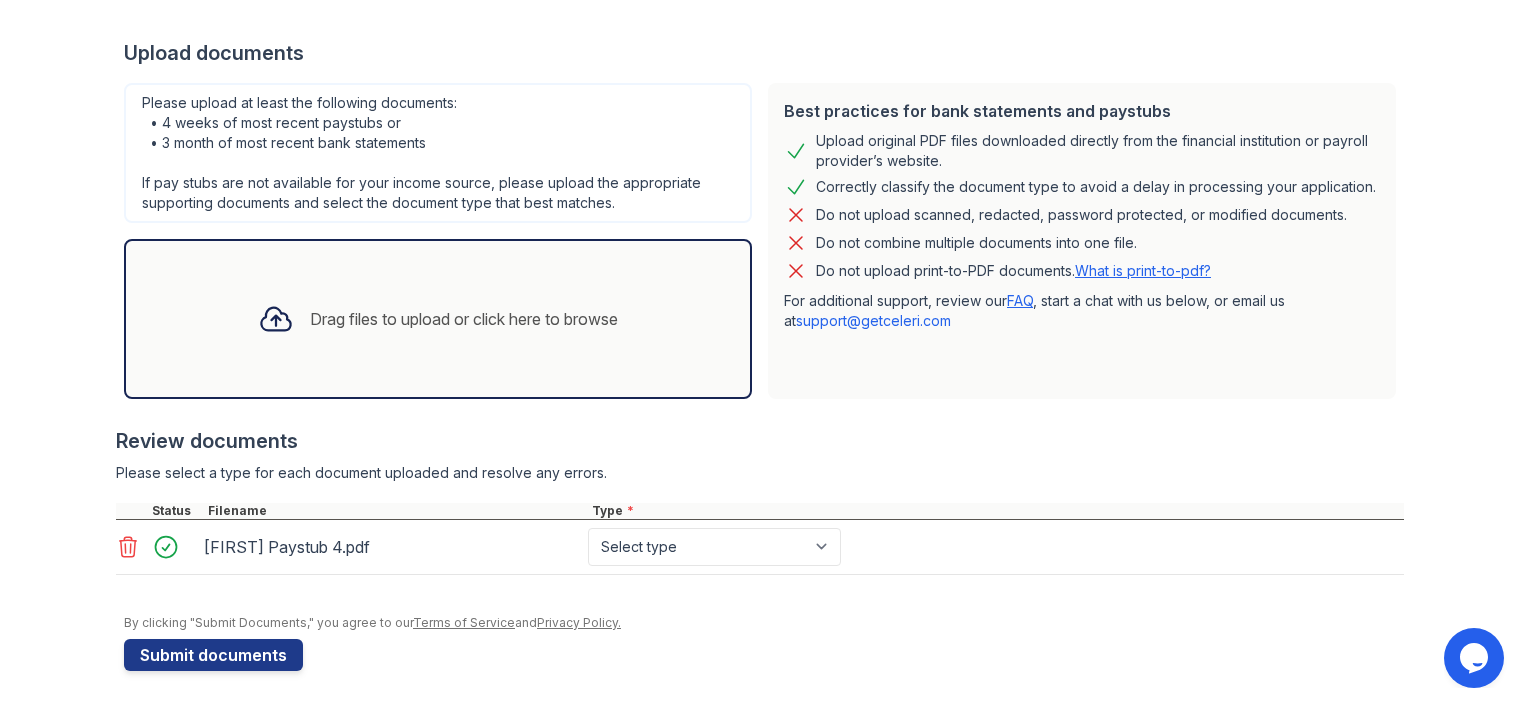 click 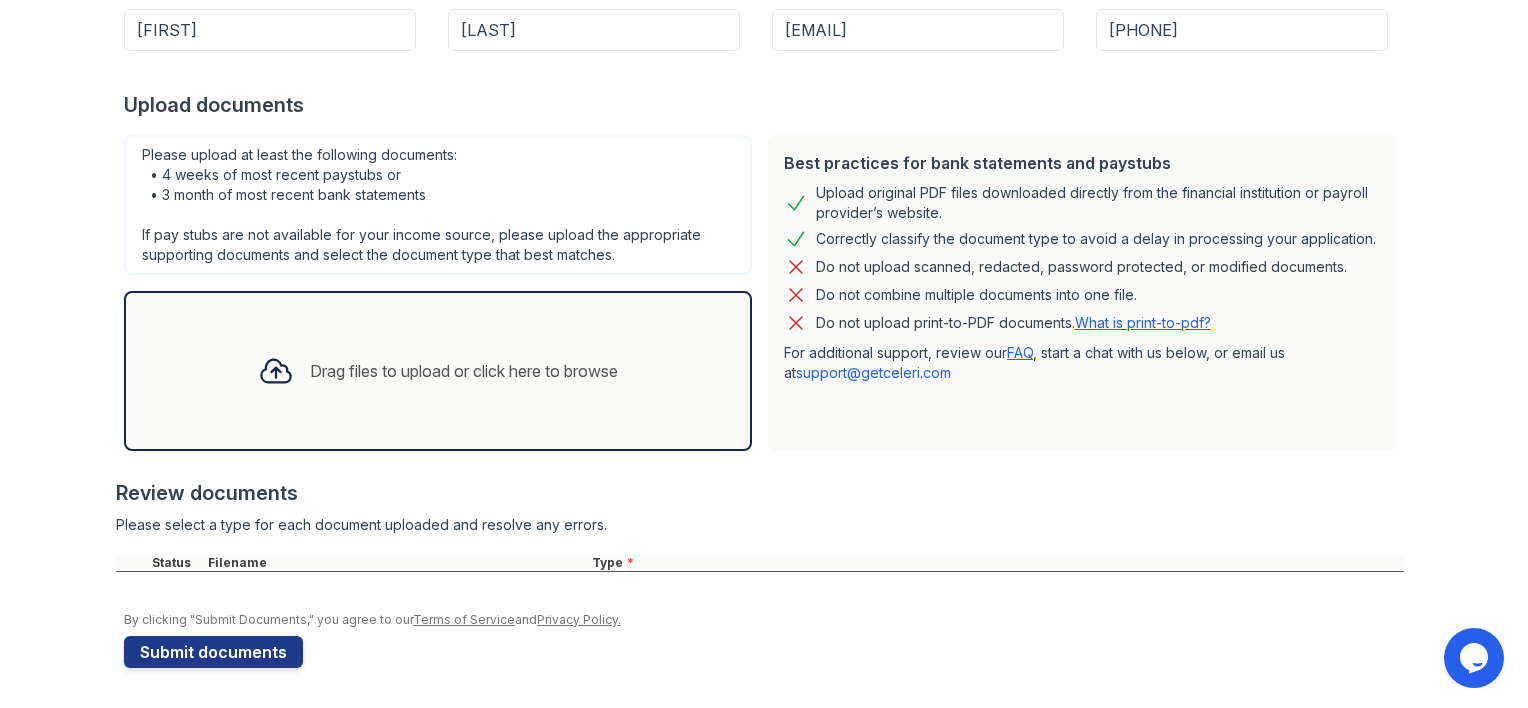 scroll, scrollTop: 315, scrollLeft: 0, axis: vertical 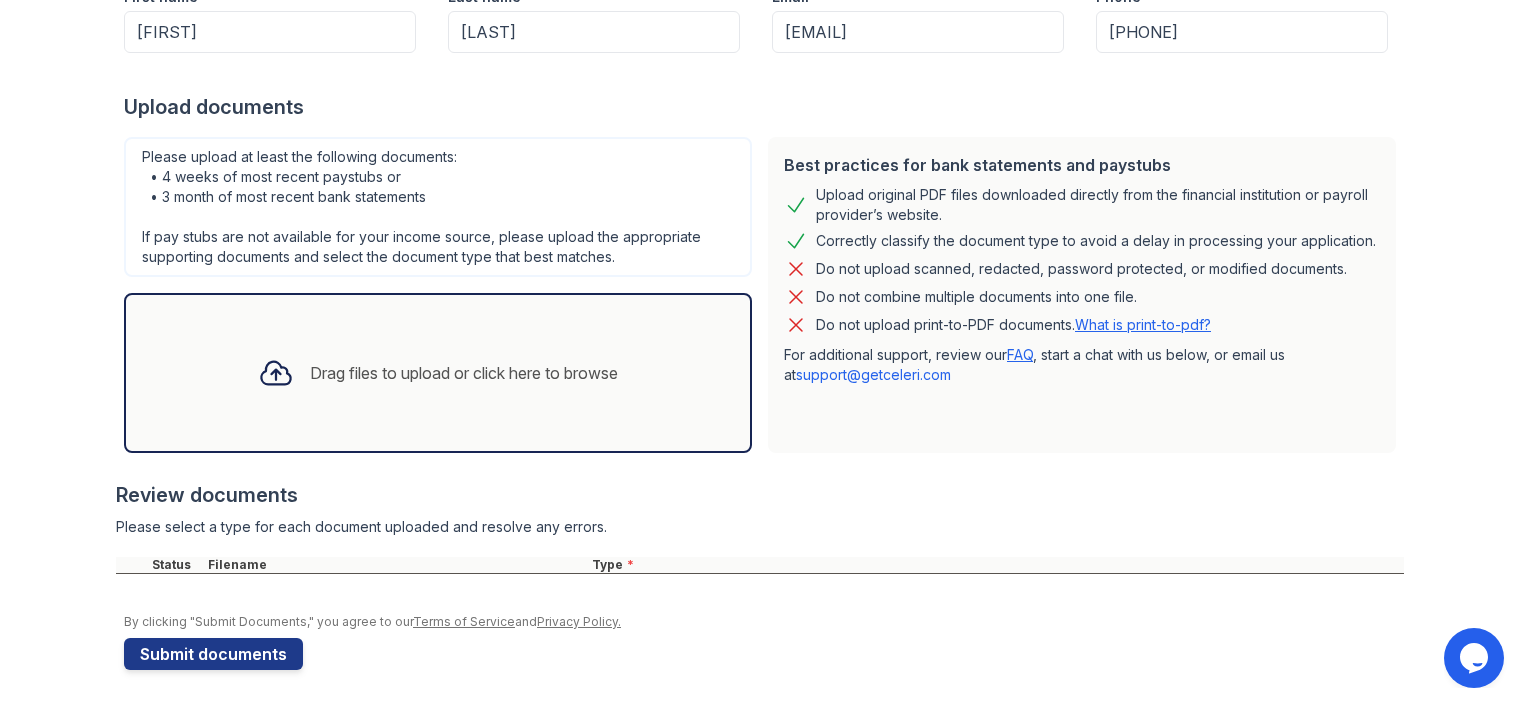 click on "Drag files to upload or click here to browse" at bounding box center [438, 373] 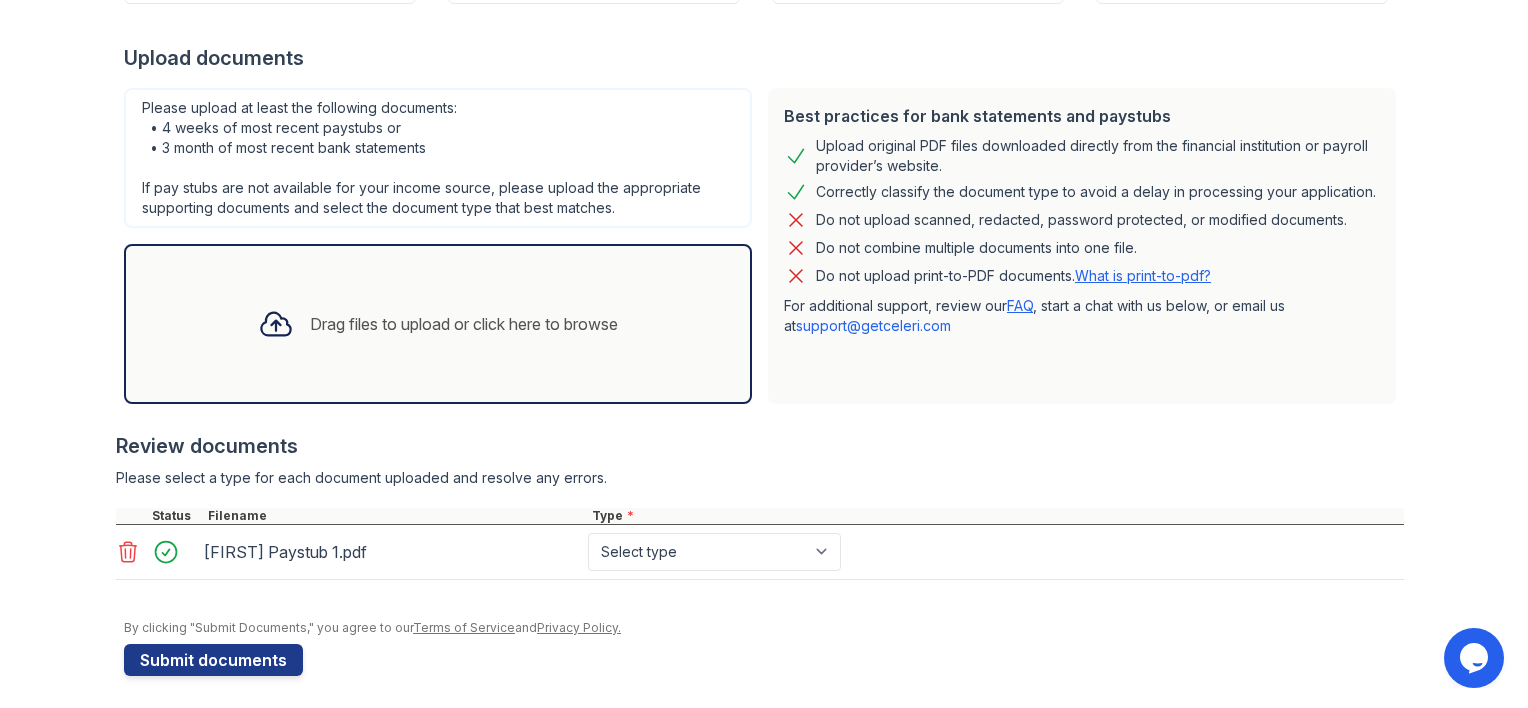 scroll, scrollTop: 369, scrollLeft: 0, axis: vertical 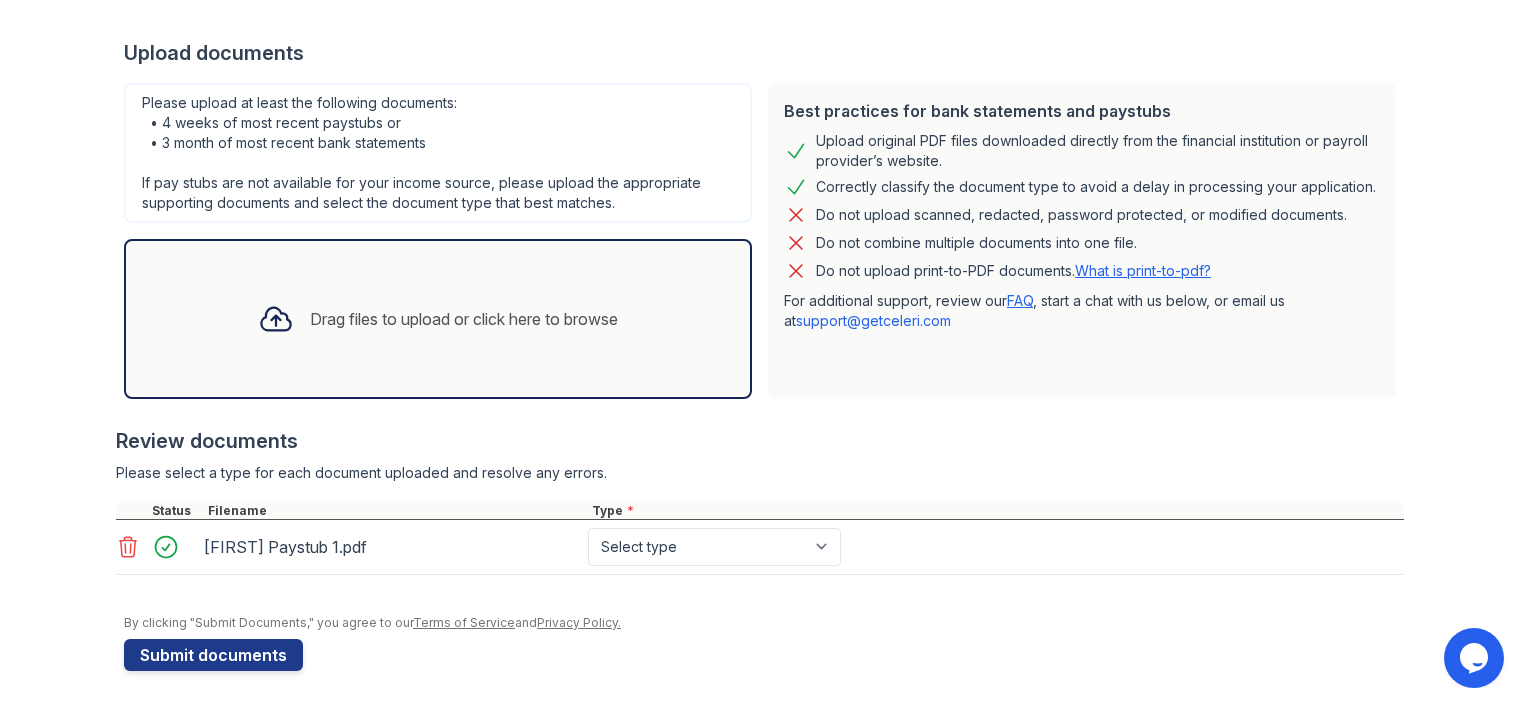 click on "Drag files to upload or click here to browse" at bounding box center [464, 319] 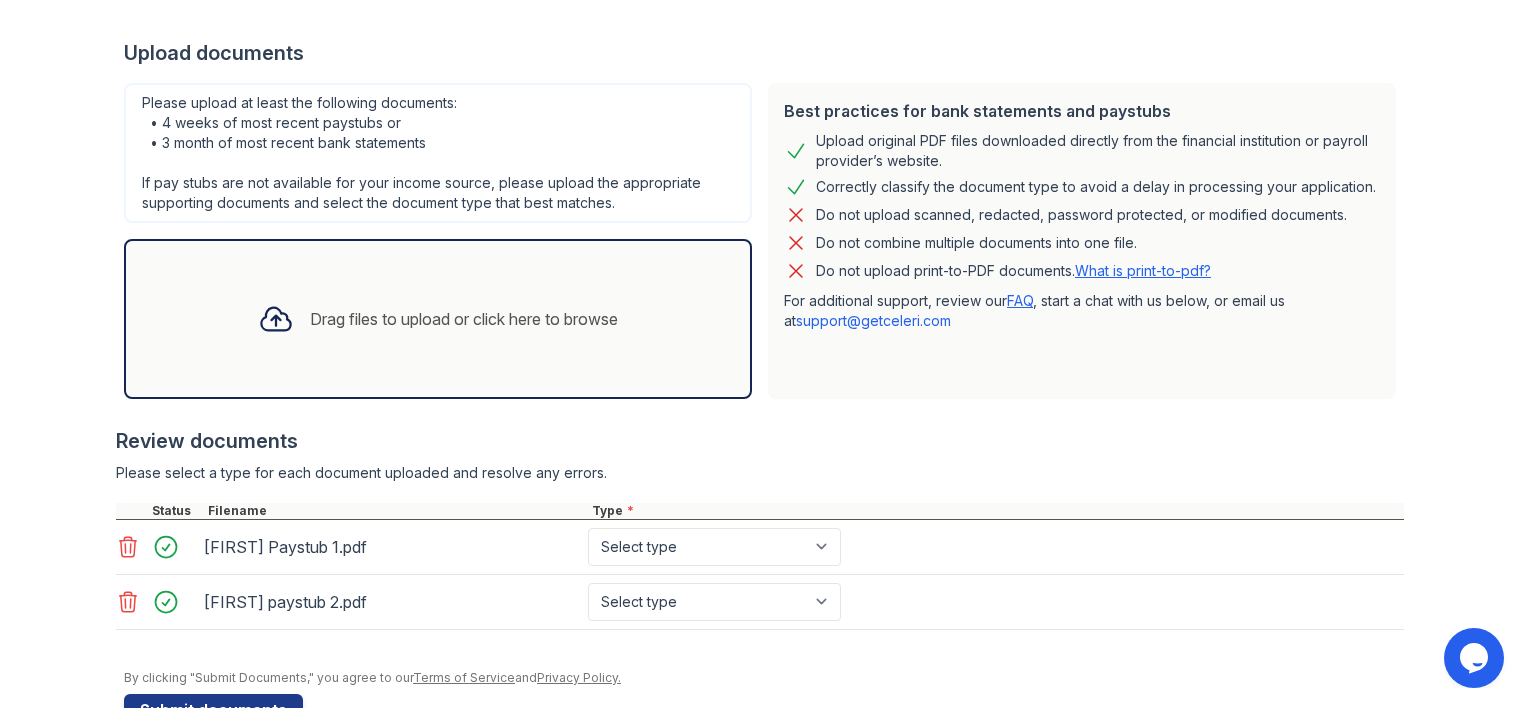 click on "Drag files to upload or click here to browse" at bounding box center (464, 319) 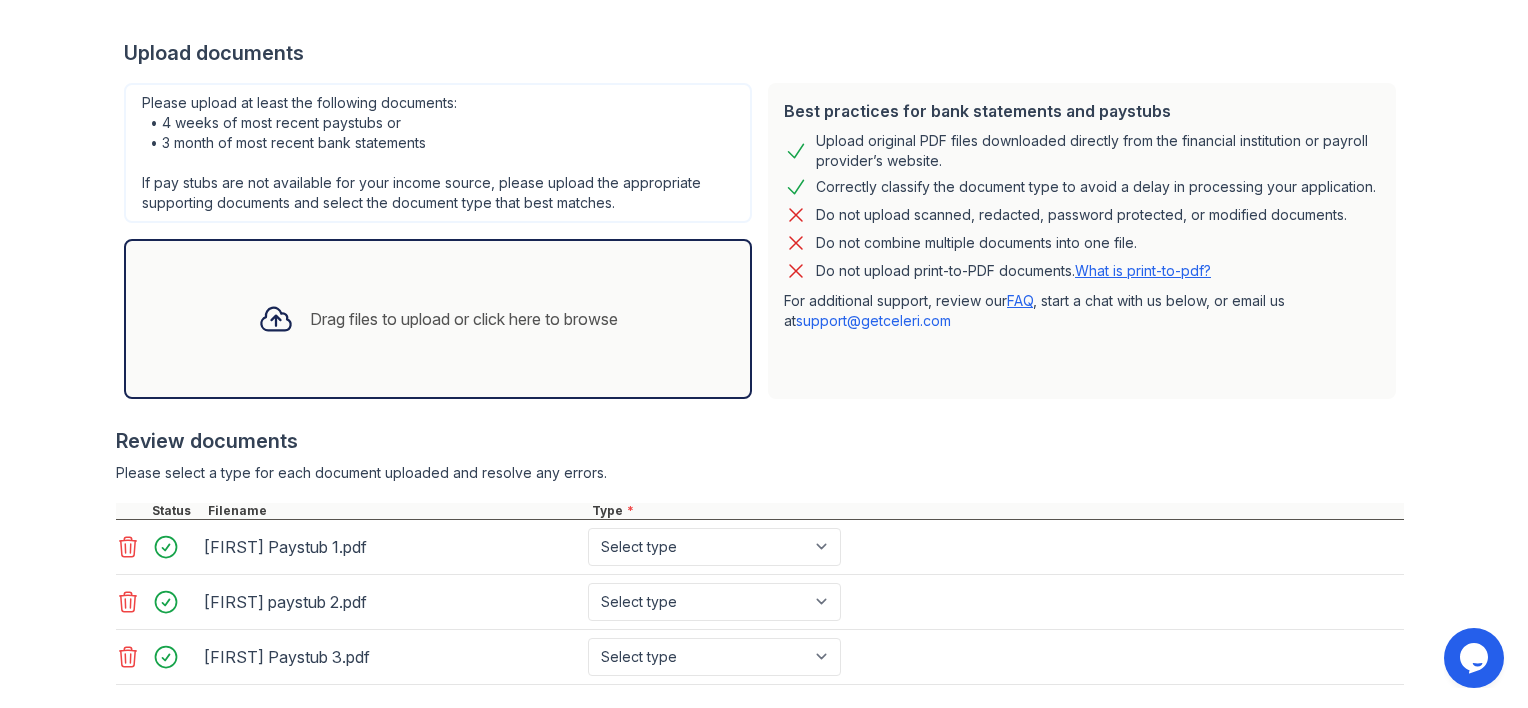 scroll, scrollTop: 469, scrollLeft: 0, axis: vertical 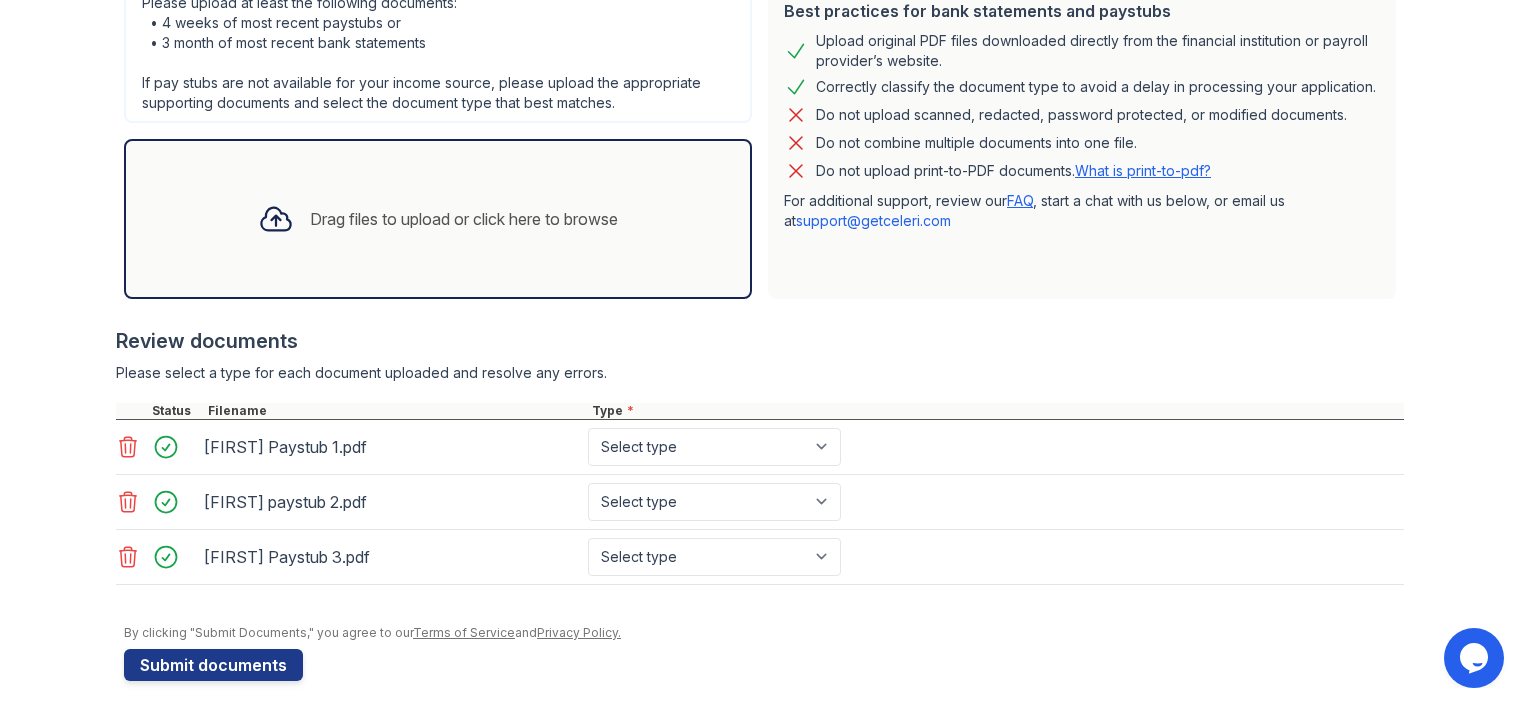 click on "Drag files to upload or click here to browse" at bounding box center (464, 219) 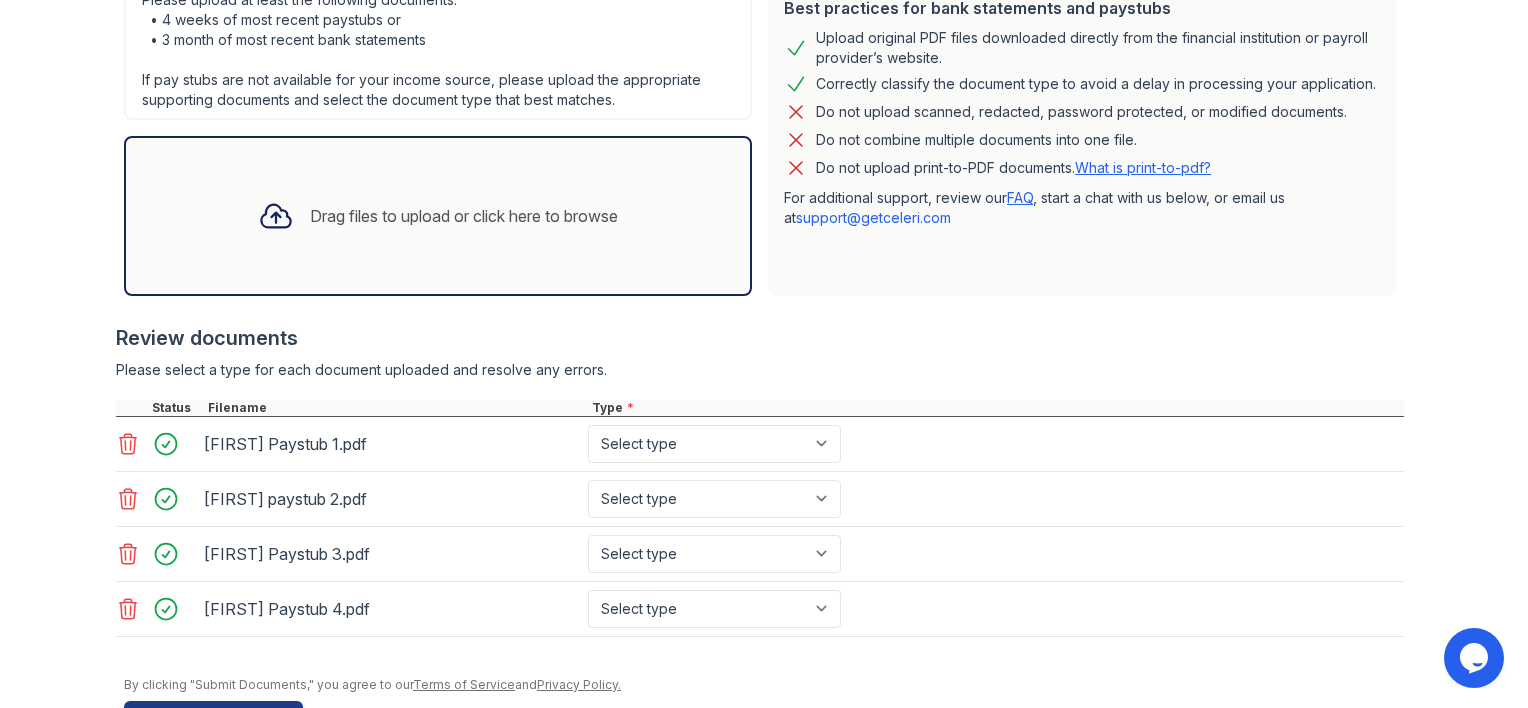 scroll, scrollTop: 532, scrollLeft: 0, axis: vertical 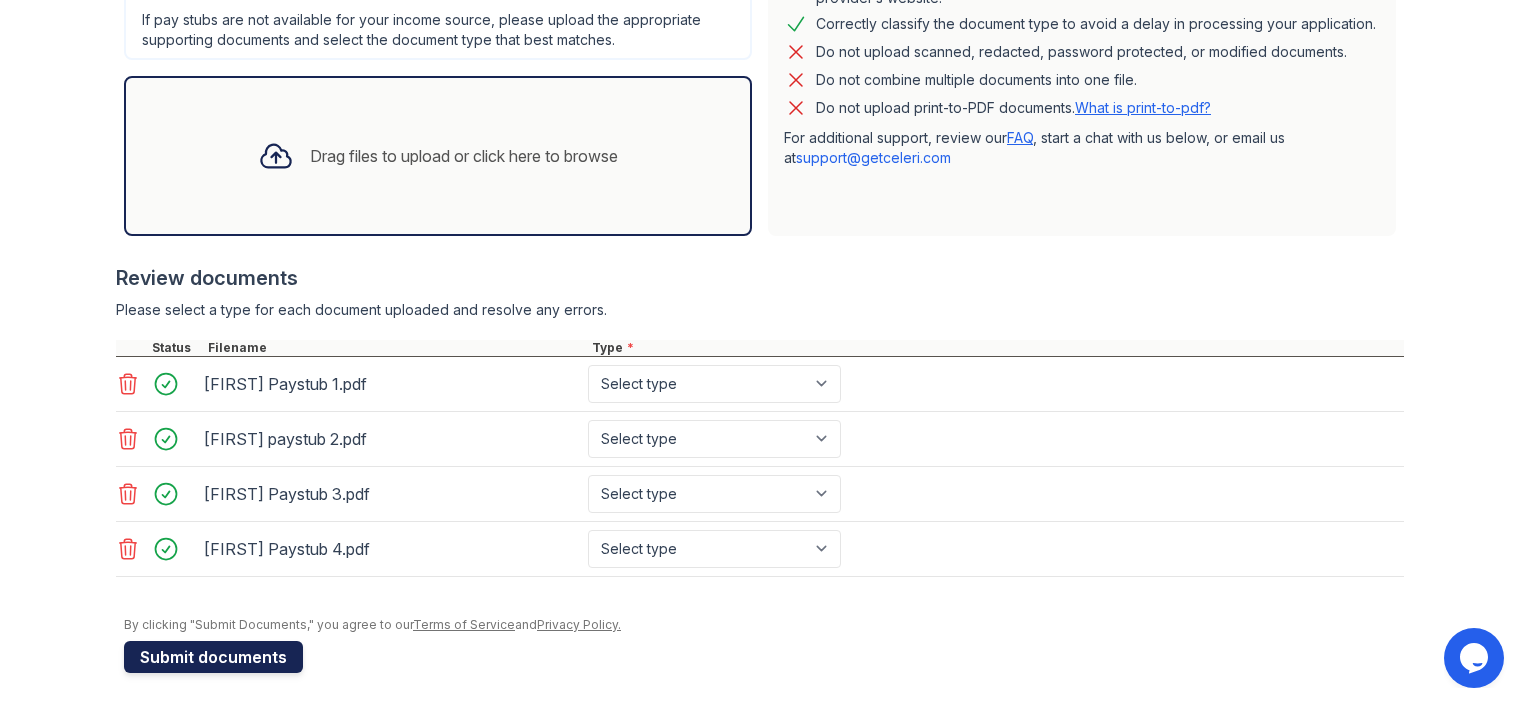 click on "Submit documents" at bounding box center (213, 657) 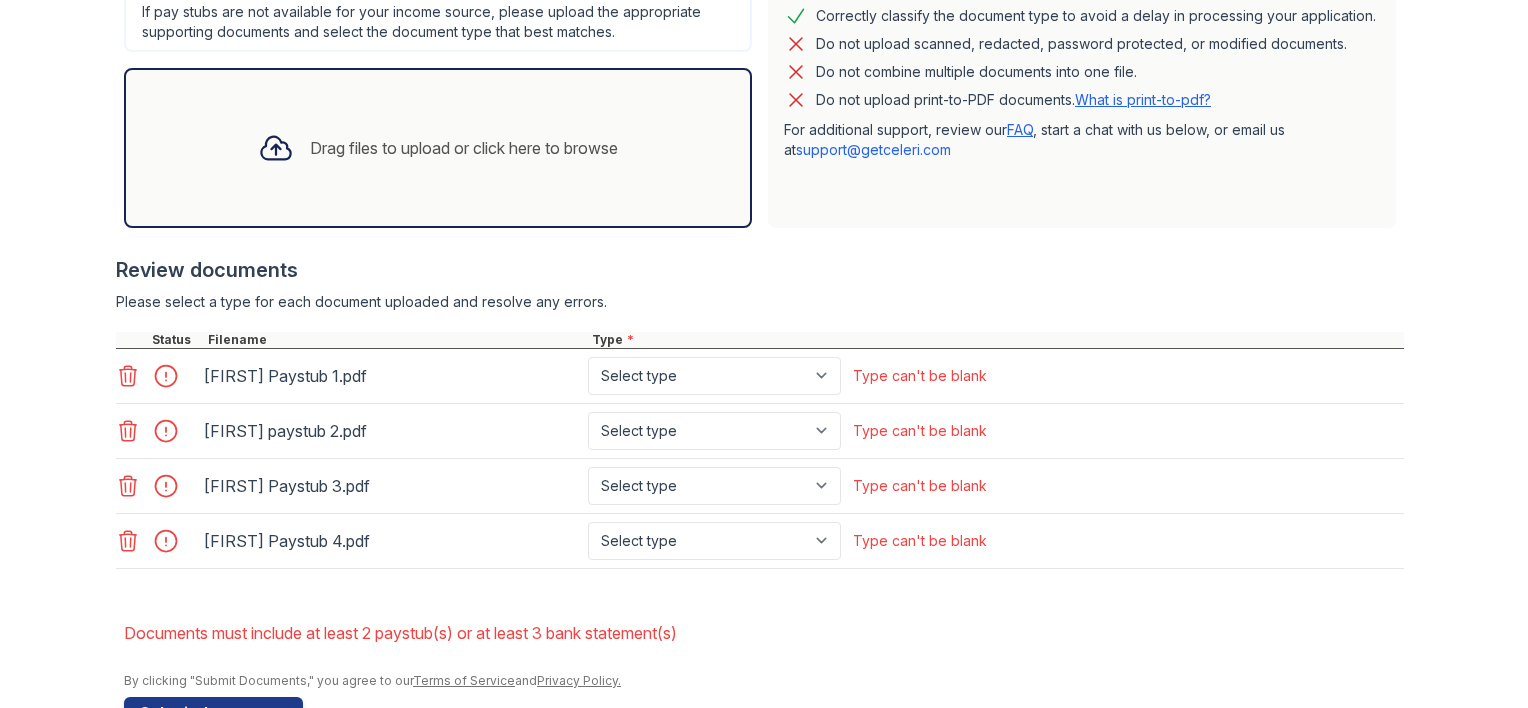 scroll, scrollTop: 600, scrollLeft: 0, axis: vertical 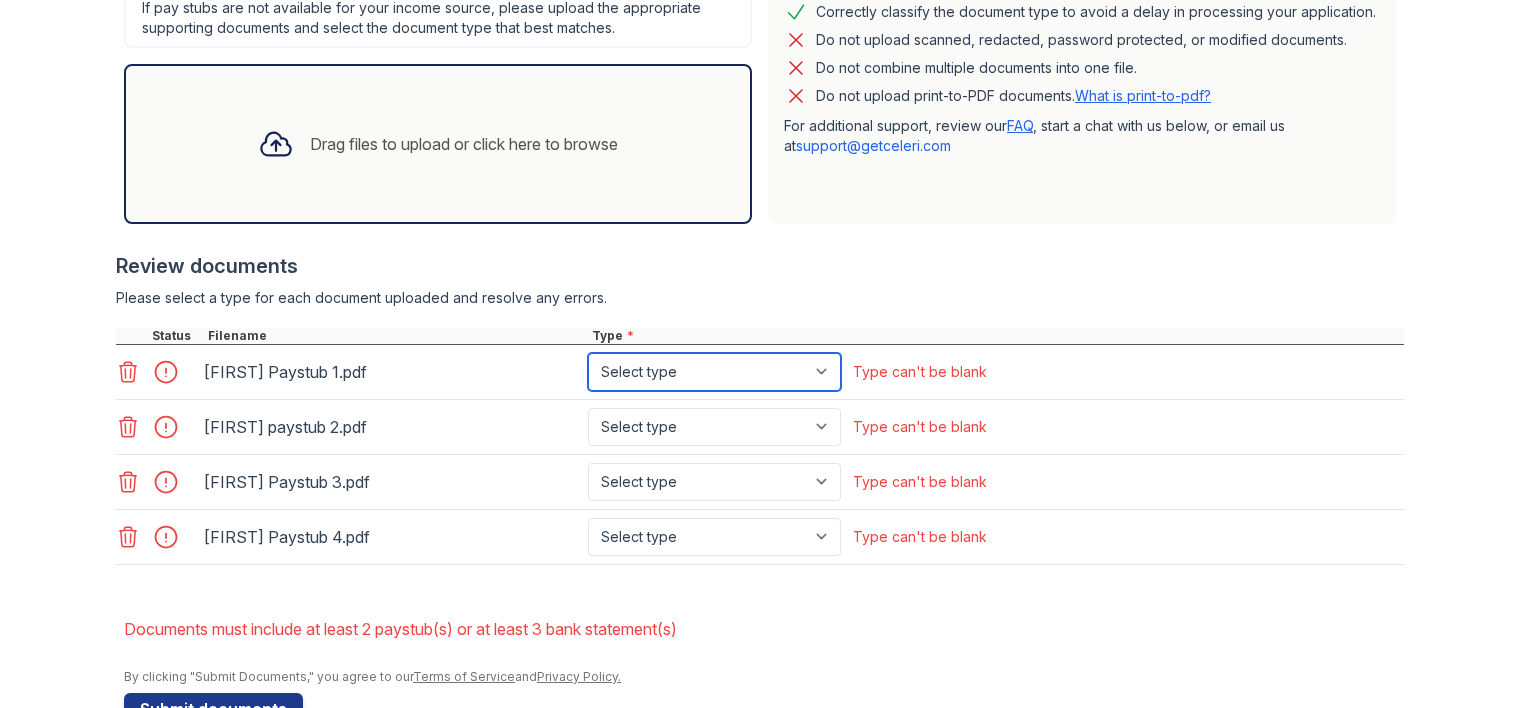 click on "Select type
Paystub
Bank Statement
Offer Letter
Tax Documents
Benefit Award Letter
Investment Account Statement
Other" at bounding box center [714, 372] 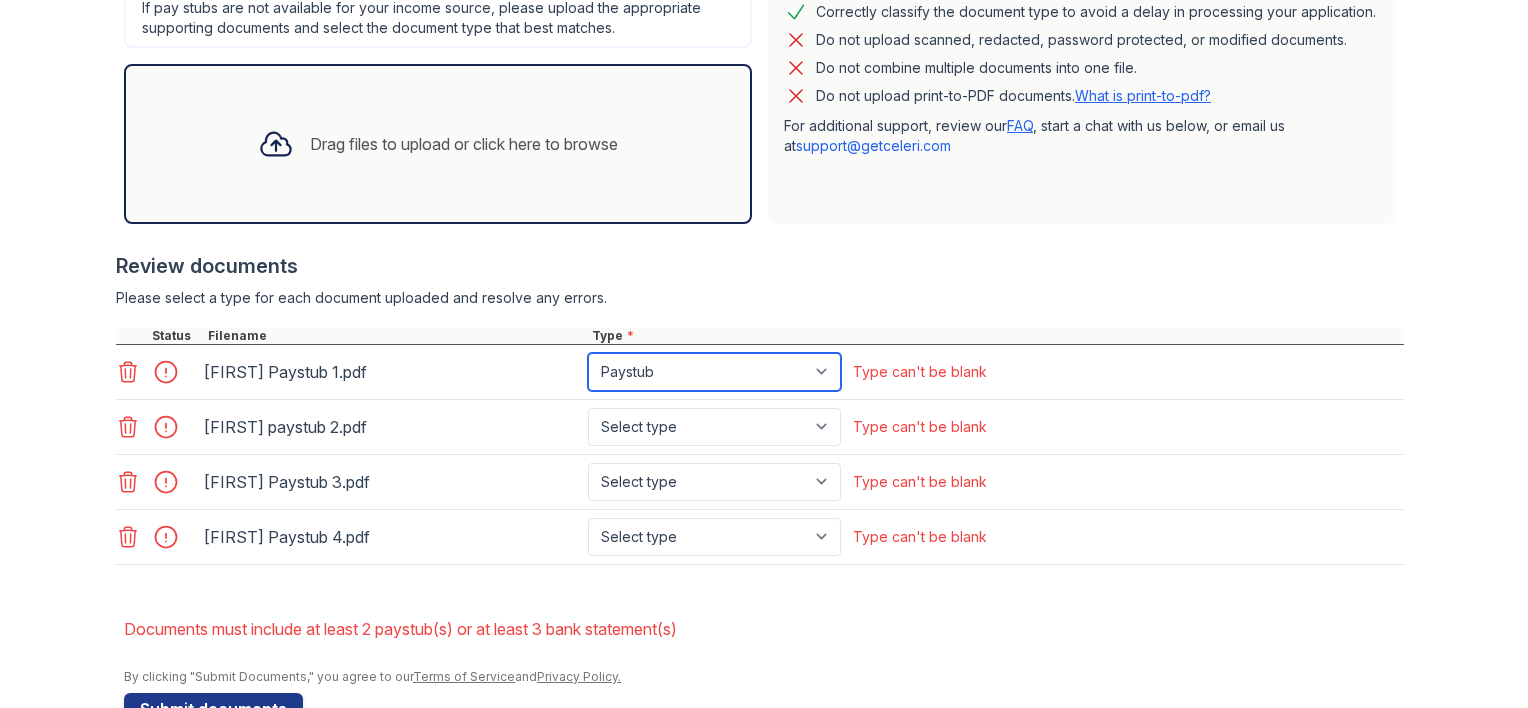 click on "Select type
Paystub
Bank Statement
Offer Letter
Tax Documents
Benefit Award Letter
Investment Account Statement
Other" at bounding box center (714, 372) 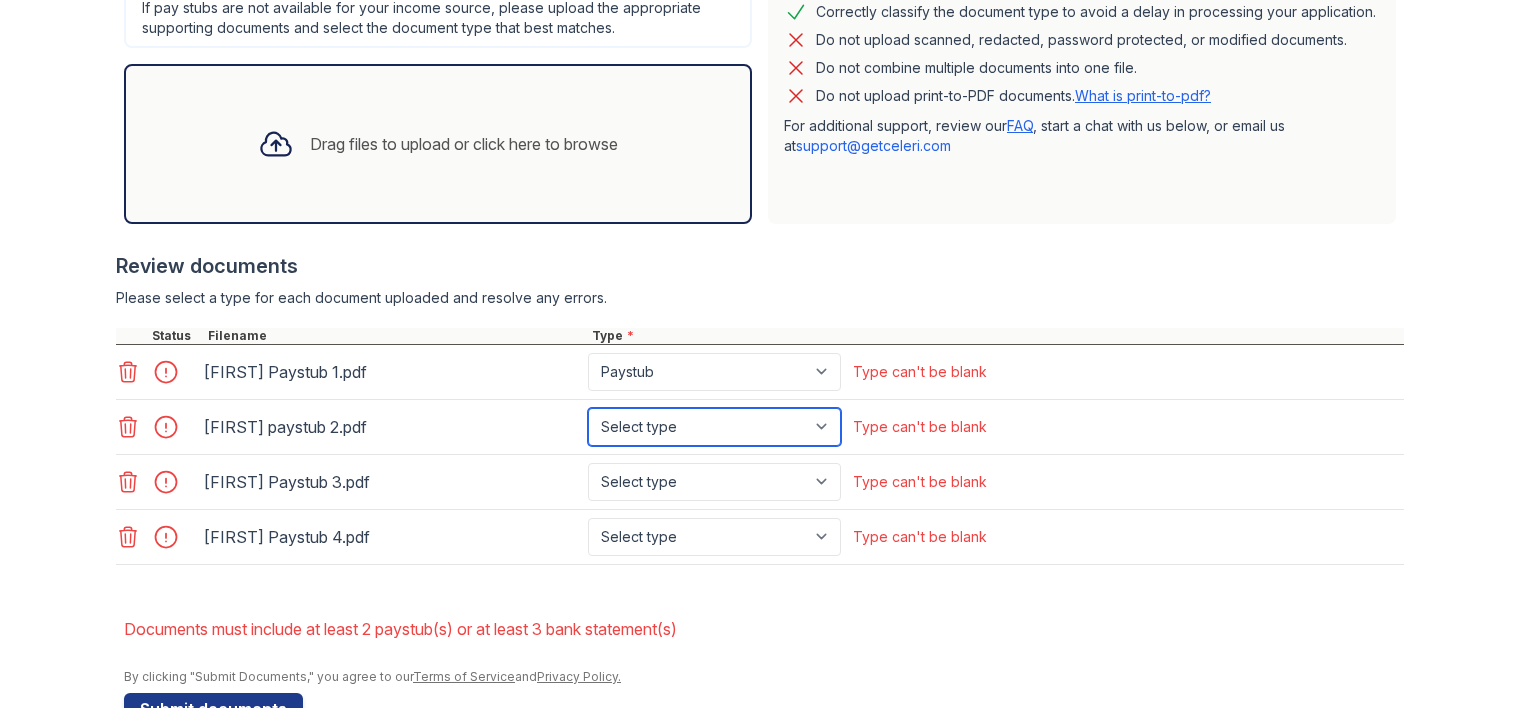 click on "Select type
Paystub
Bank Statement
Offer Letter
Tax Documents
Benefit Award Letter
Investment Account Statement
Other" at bounding box center (714, 427) 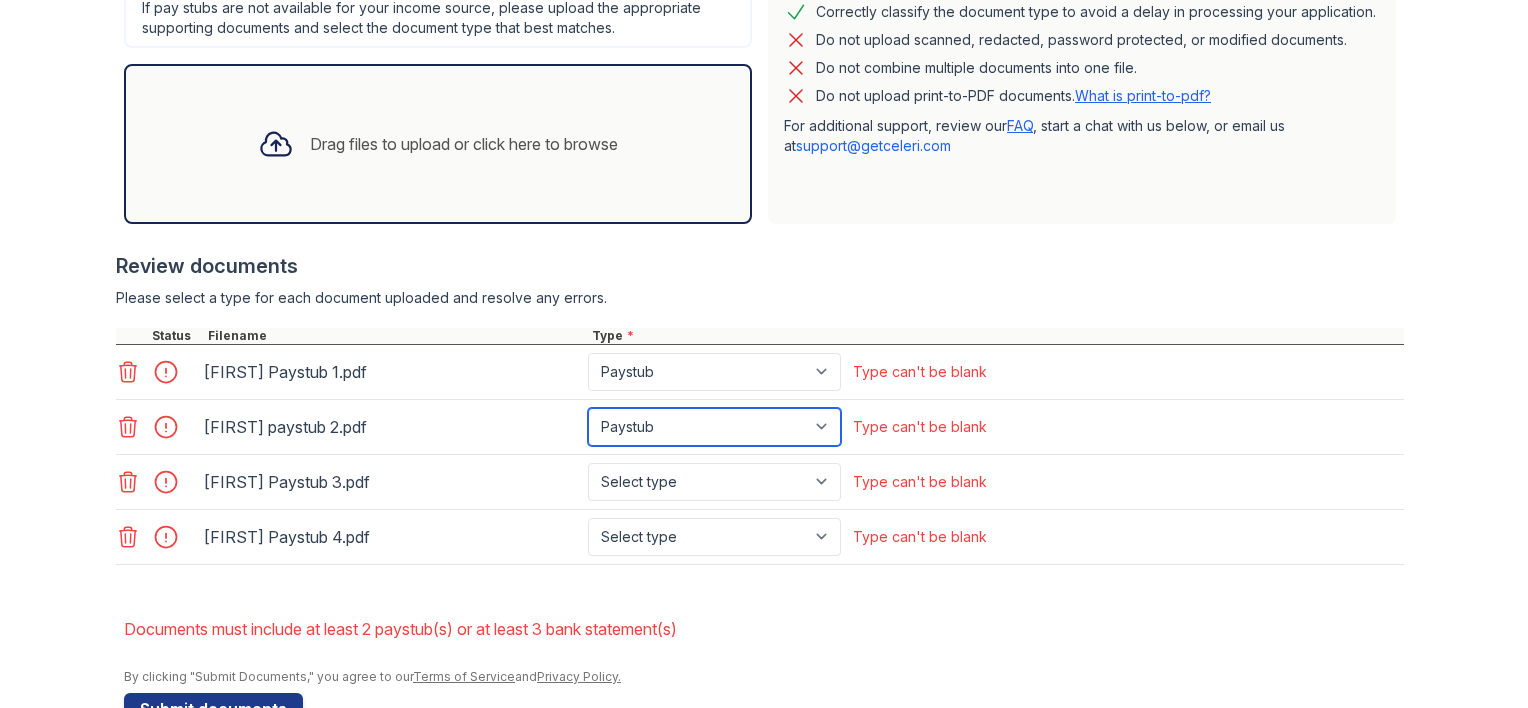 click on "Select type
Paystub
Bank Statement
Offer Letter
Tax Documents
Benefit Award Letter
Investment Account Statement
Other" at bounding box center [714, 427] 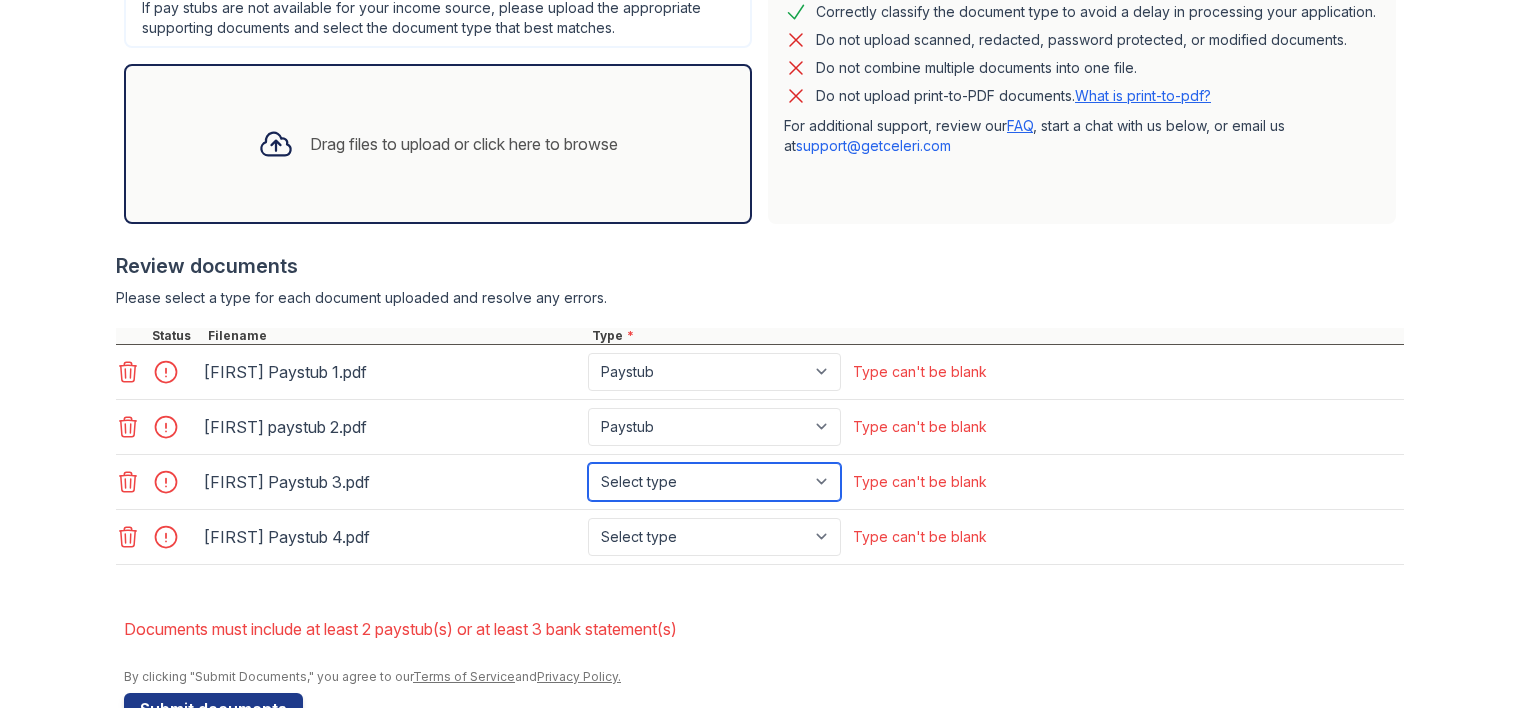 click on "Select type
Paystub
Bank Statement
Offer Letter
Tax Documents
Benefit Award Letter
Investment Account Statement
Other" at bounding box center [714, 482] 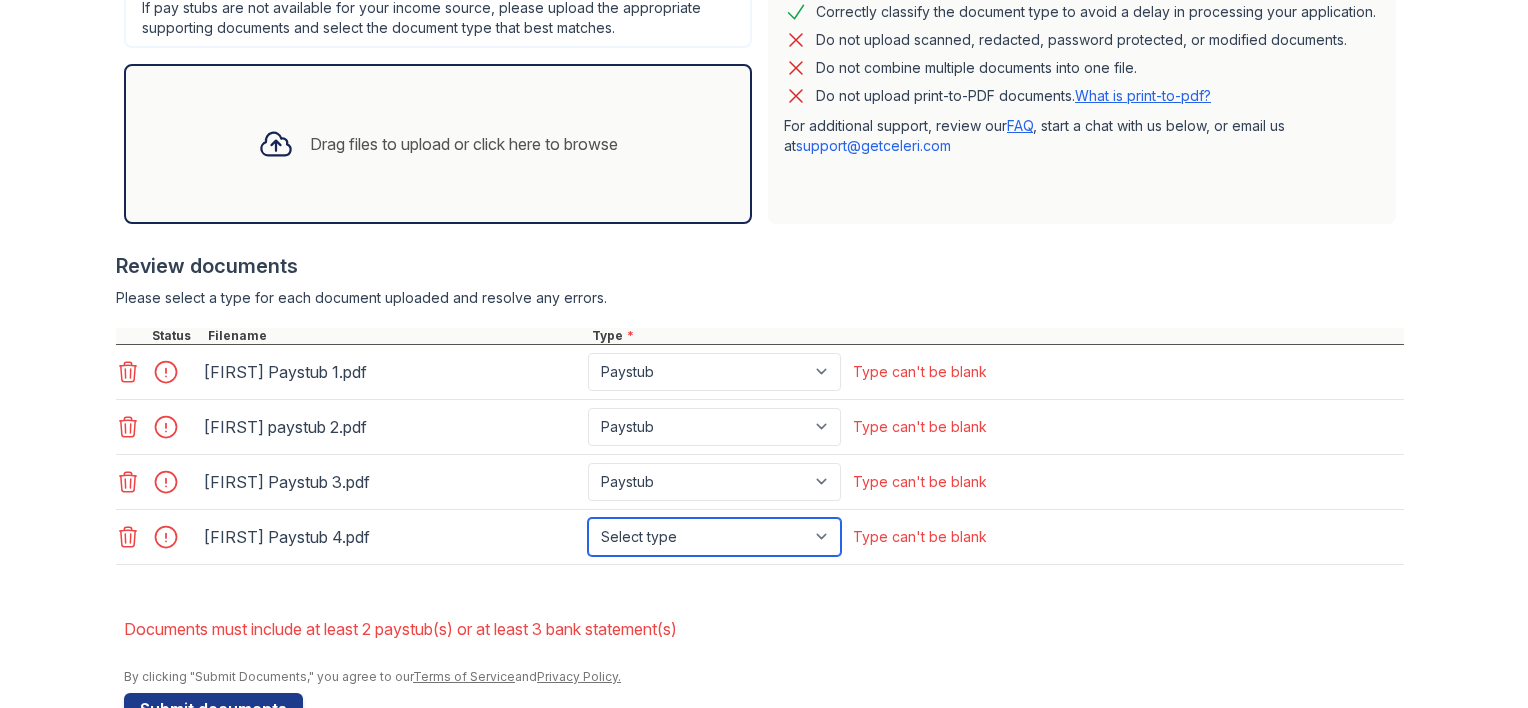 click on "Select type
Paystub
Bank Statement
Offer Letter
Tax Documents
Benefit Award Letter
Investment Account Statement
Other" at bounding box center (714, 537) 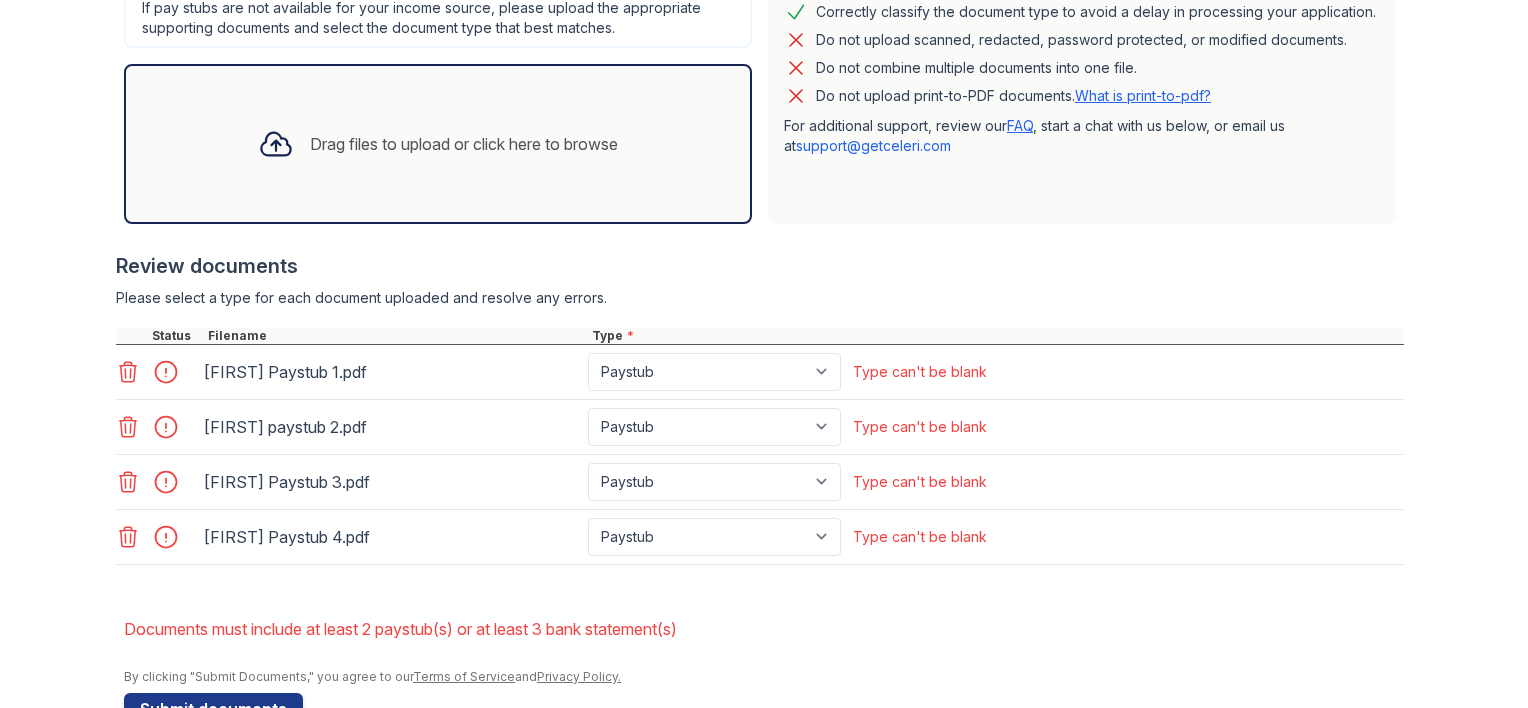 click on "[FIRST] Paystub 4.pdf
Select type
Paystub
Bank Statement
Offer Letter
Tax Documents
Benefit Award Letter
Investment Account Statement
Other
Type can't be blank" at bounding box center (760, 537) 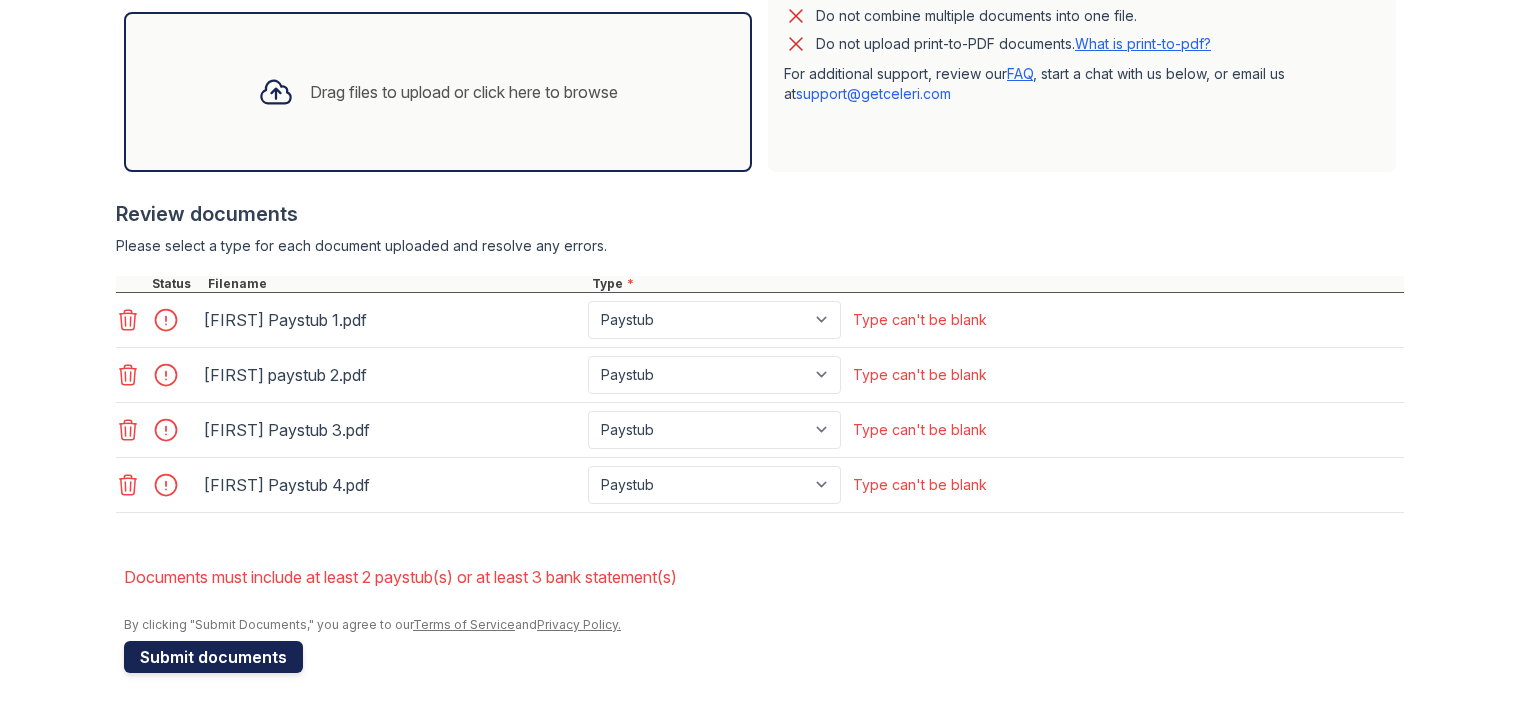 click on "Submit documents" at bounding box center [213, 657] 